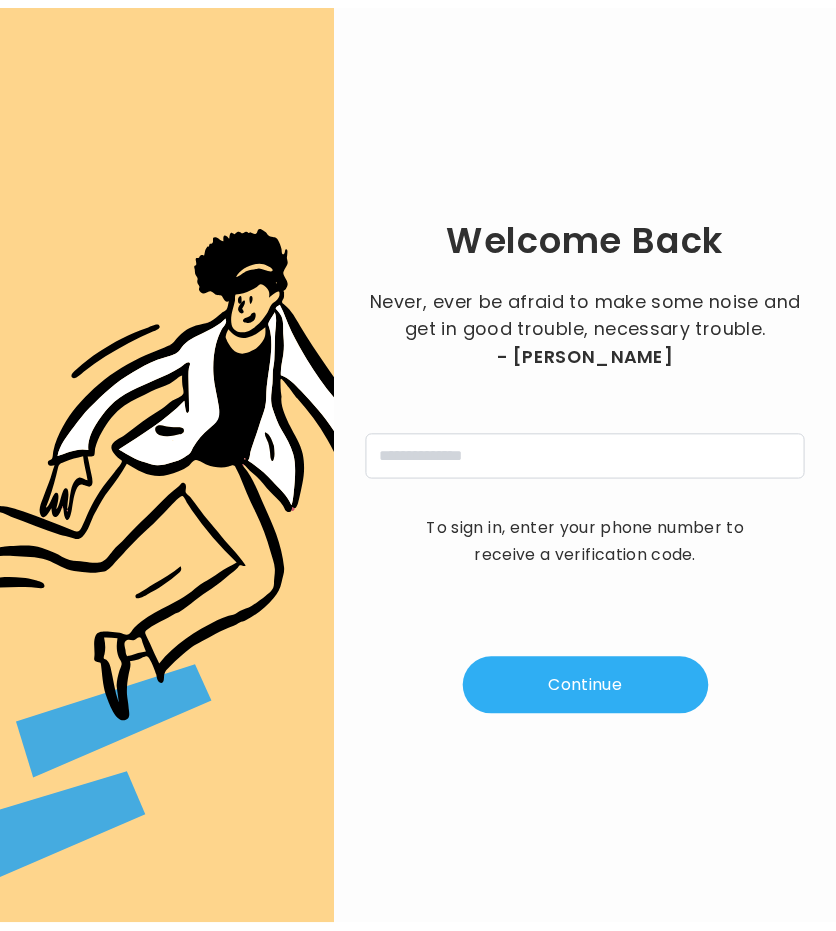 scroll, scrollTop: 0, scrollLeft: 0, axis: both 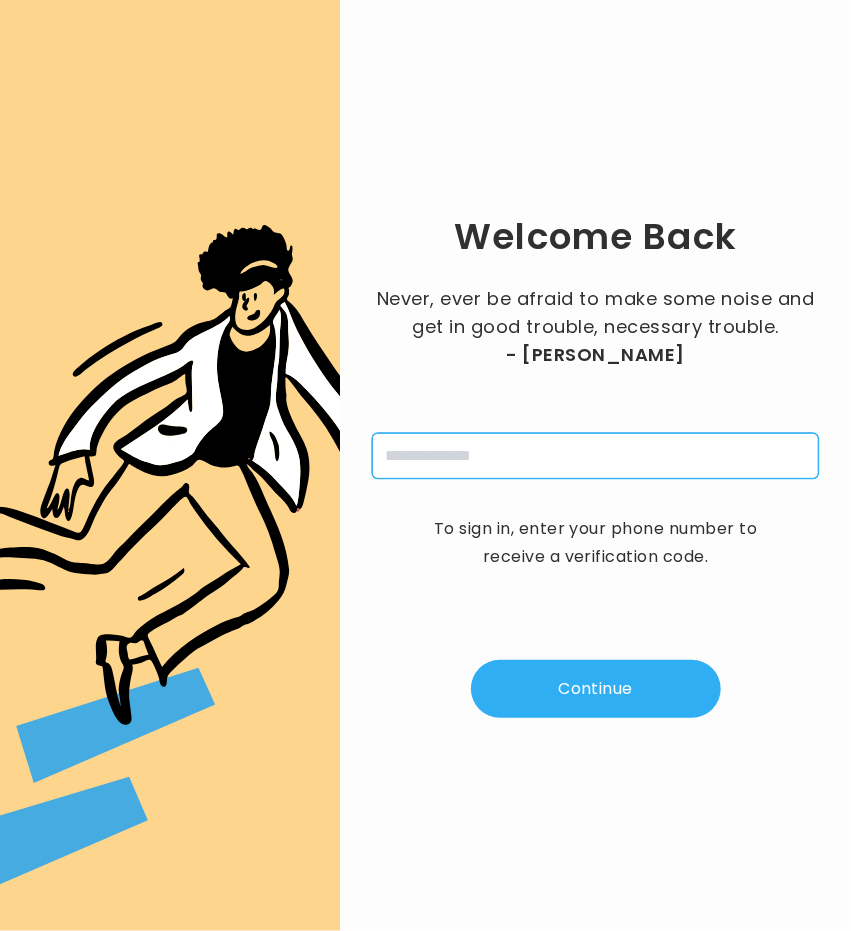 click at bounding box center [595, 456] 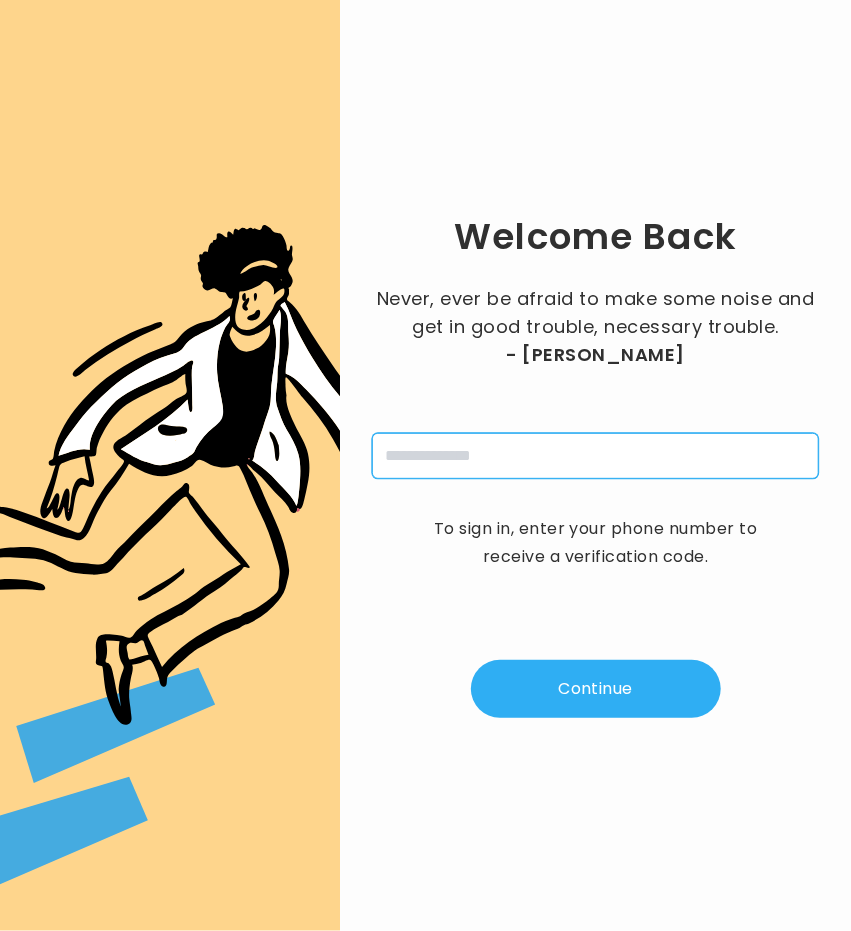type on "**********" 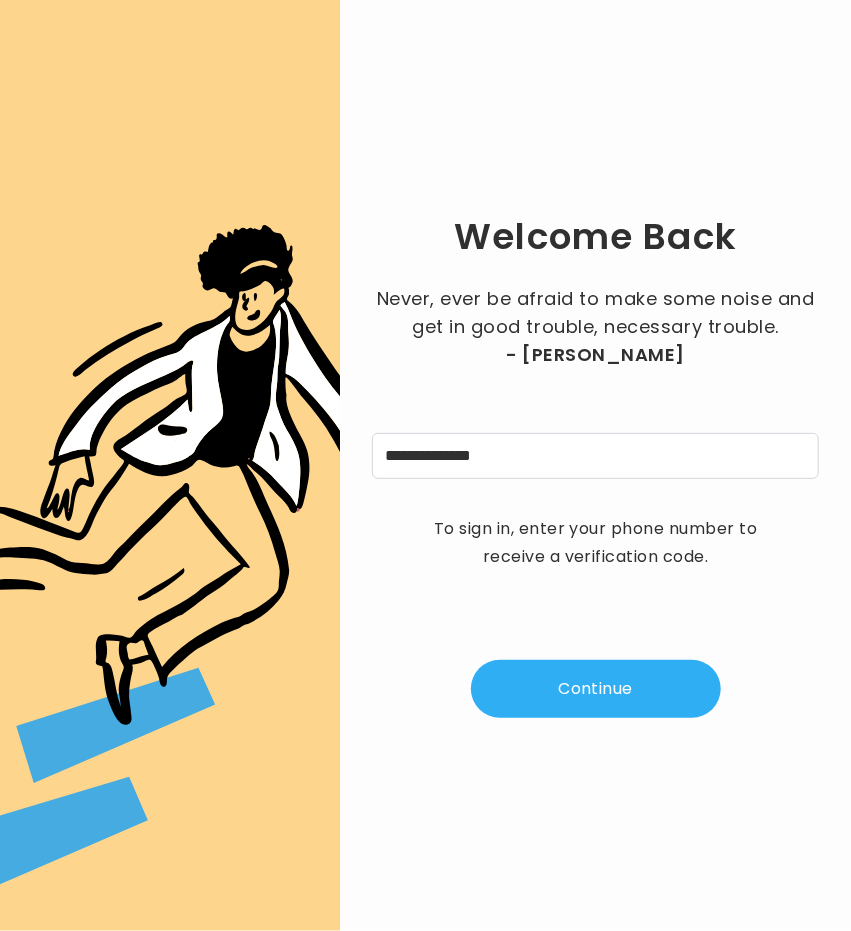 click on "Continue" at bounding box center (596, 689) 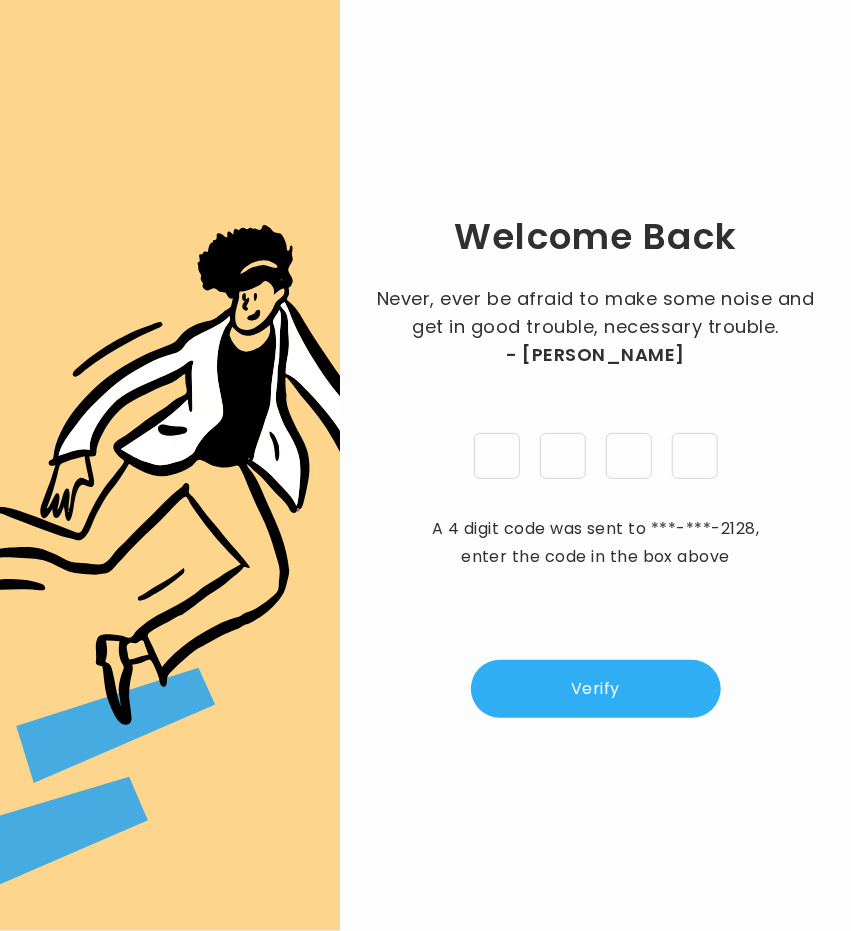 type on "*" 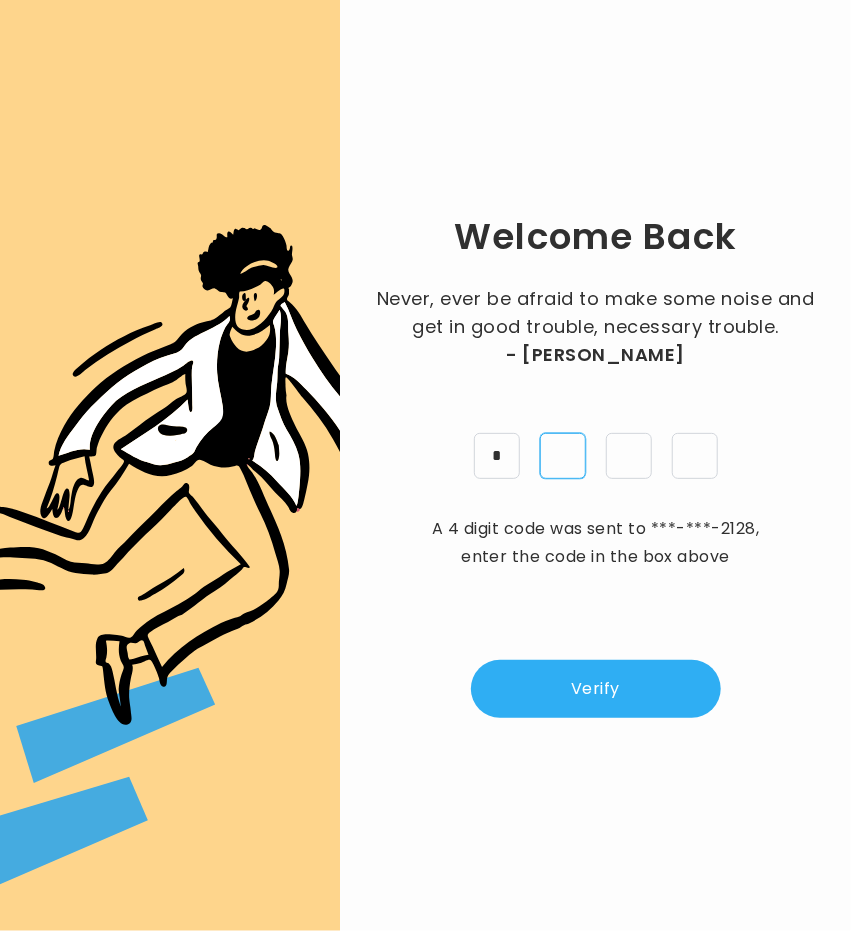 type on "*" 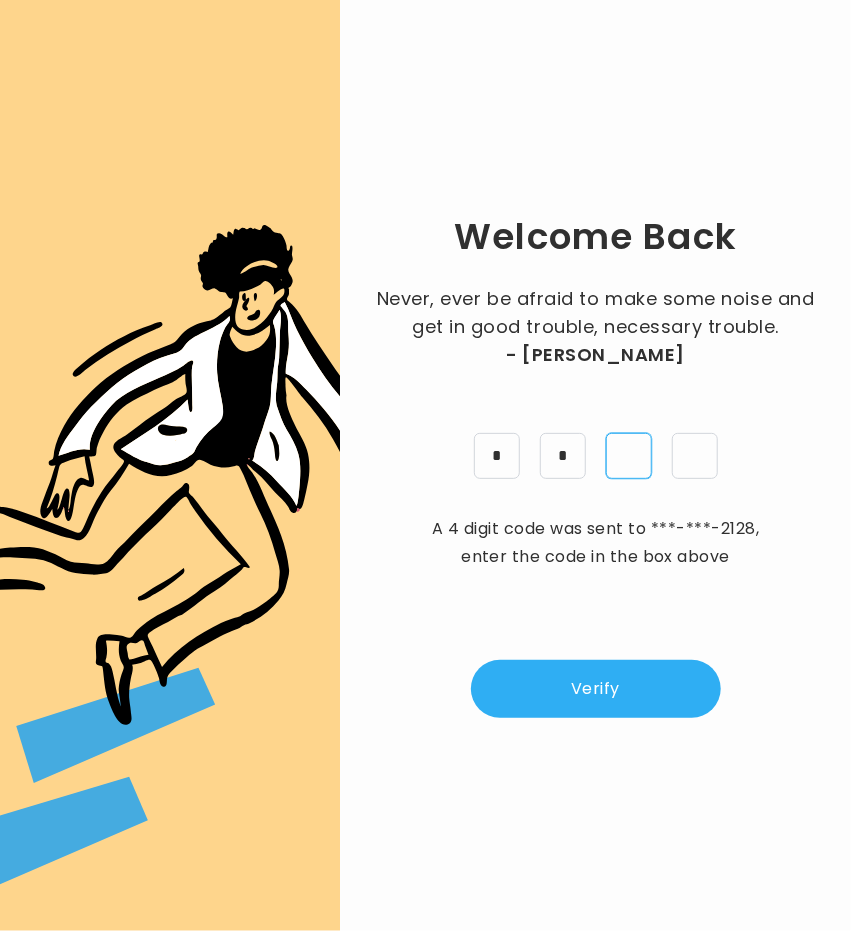 type on "*" 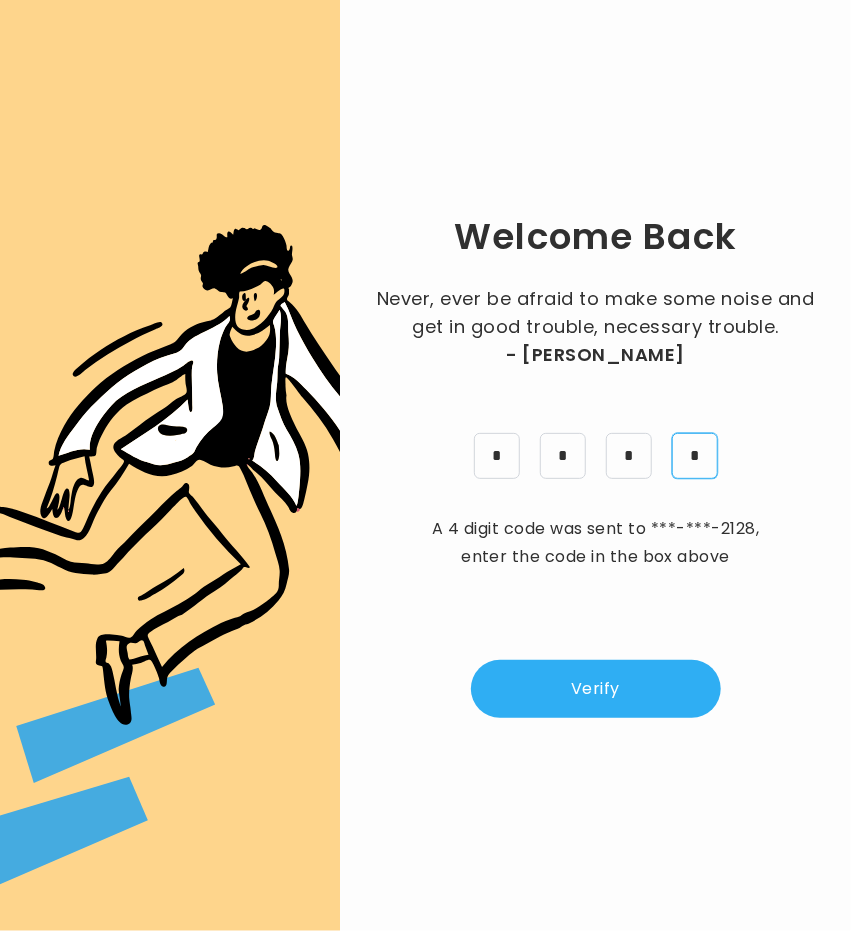 type on "*" 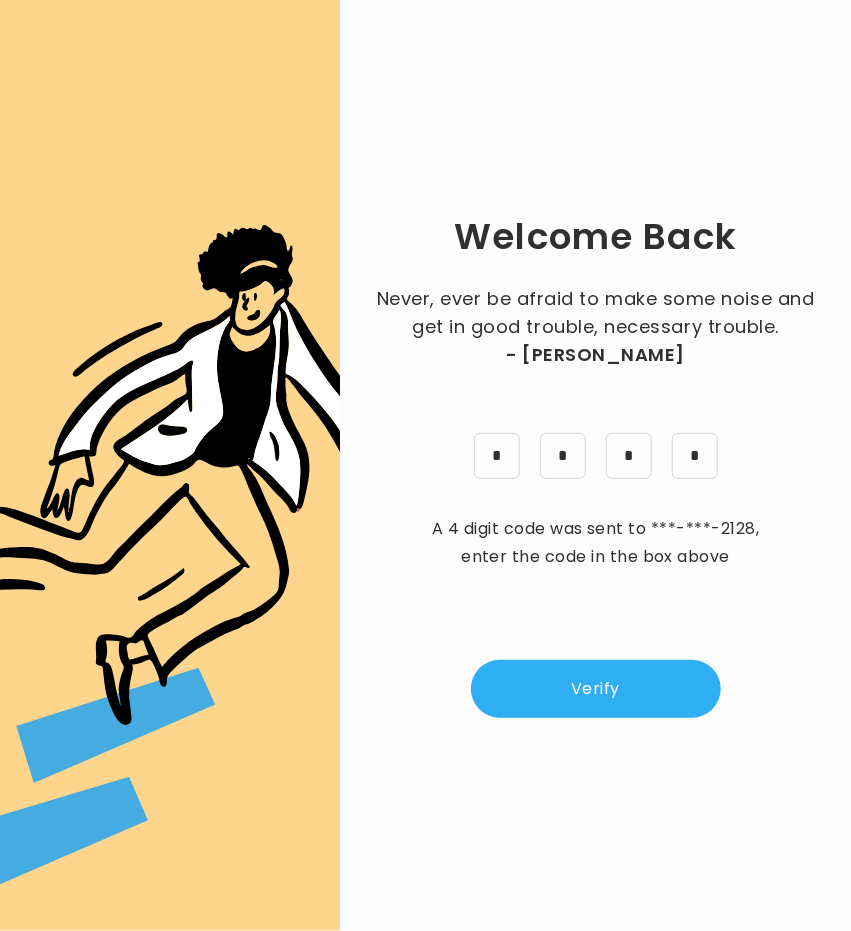 click on "Verify" at bounding box center [596, 689] 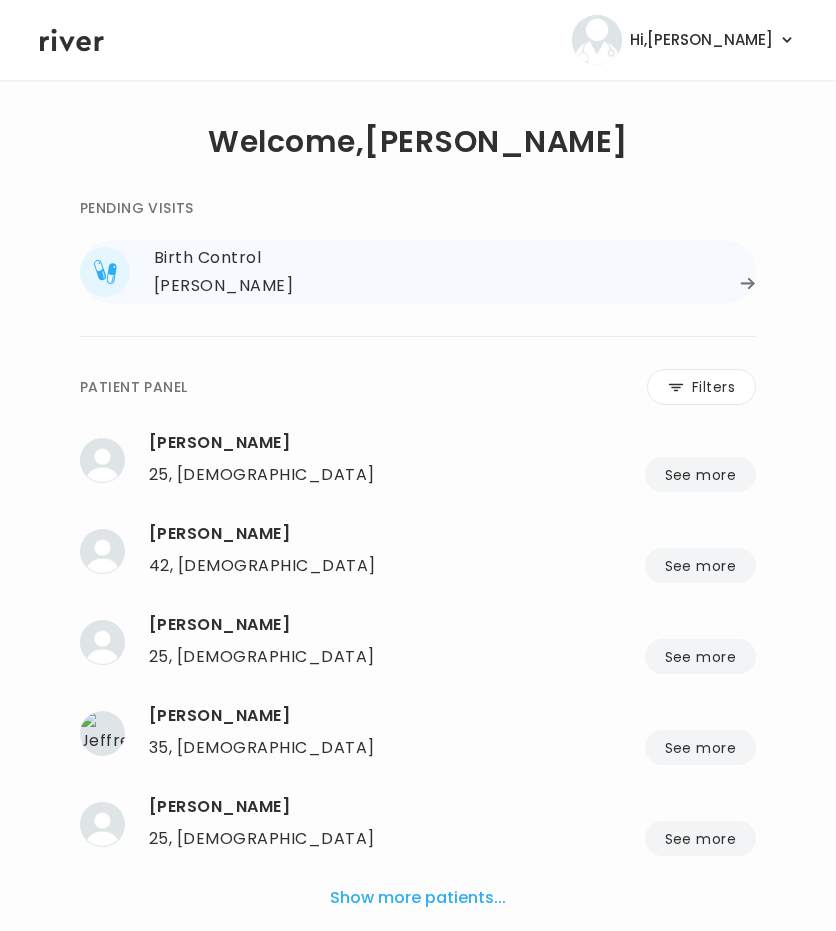 click on "[PERSON_NAME]" at bounding box center (455, 286) 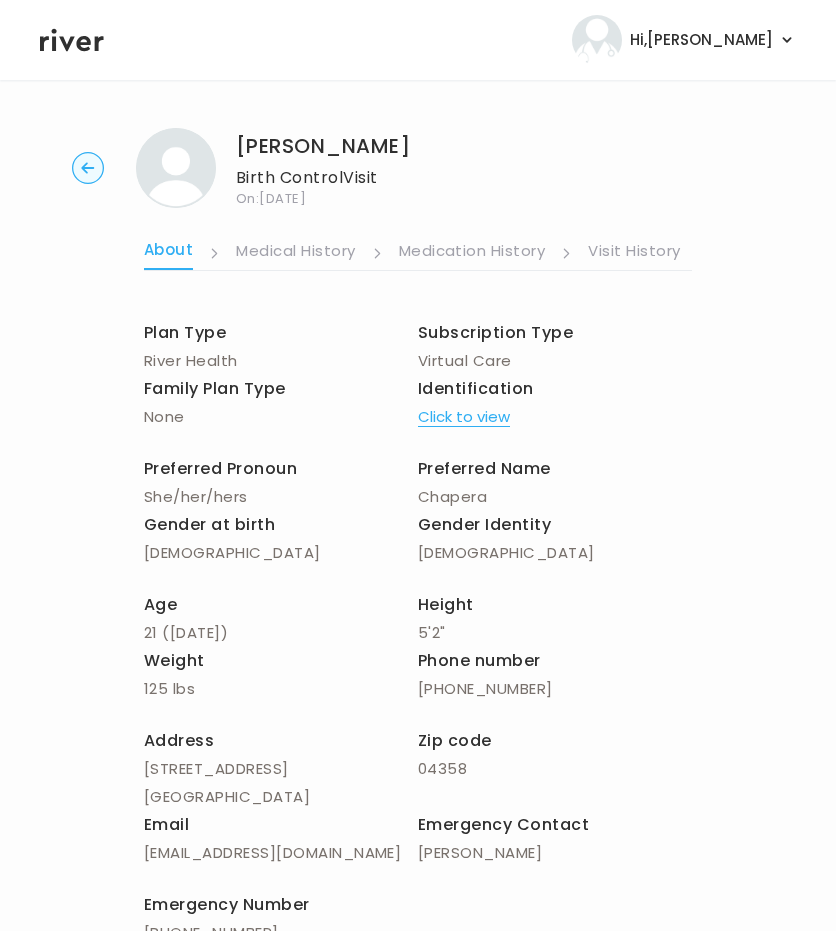 scroll, scrollTop: 0, scrollLeft: 0, axis: both 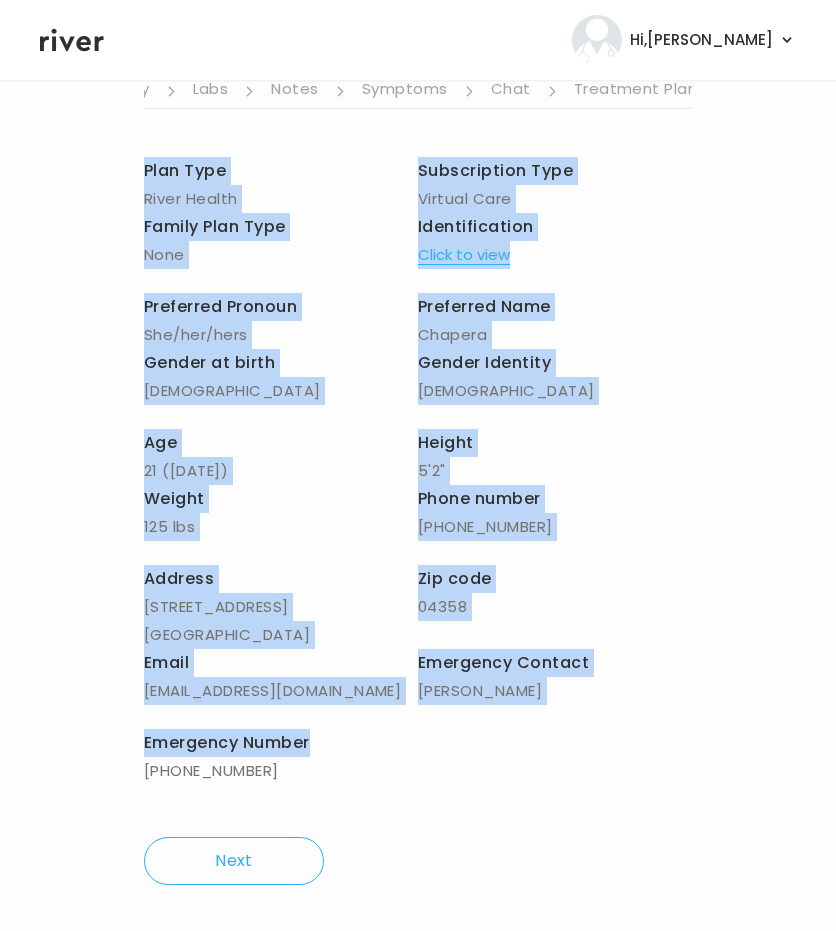 drag, startPoint x: 133, startPoint y: 323, endPoint x: 614, endPoint y: 750, distance: 643.1874 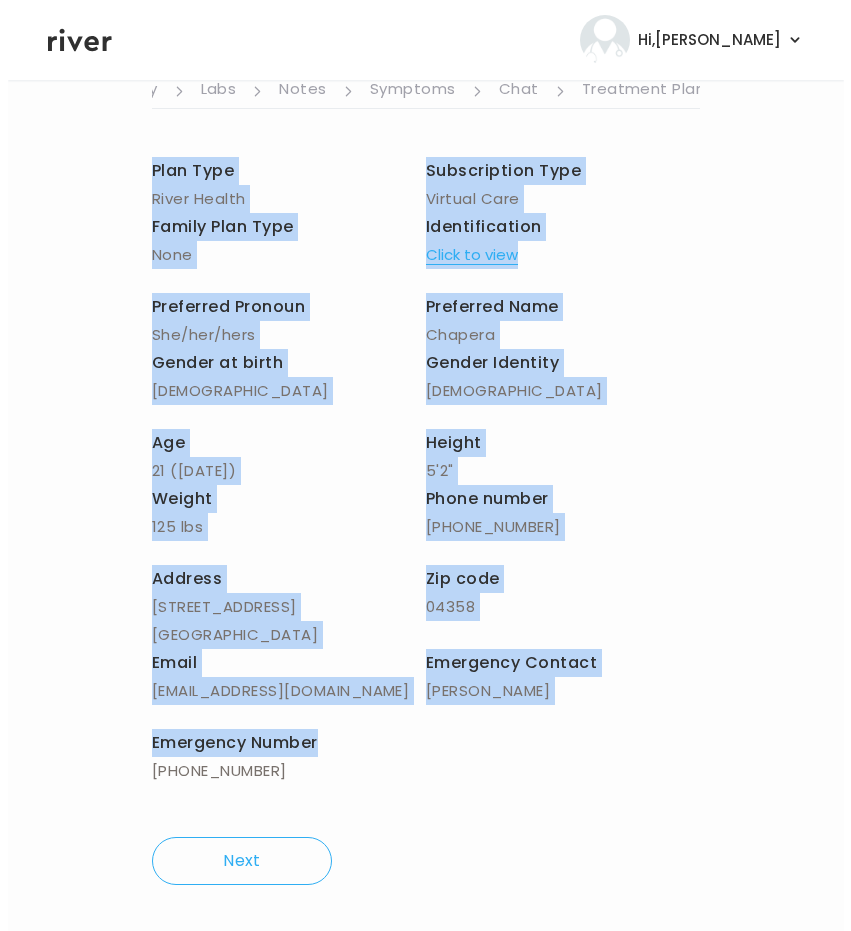 scroll, scrollTop: 0, scrollLeft: 0, axis: both 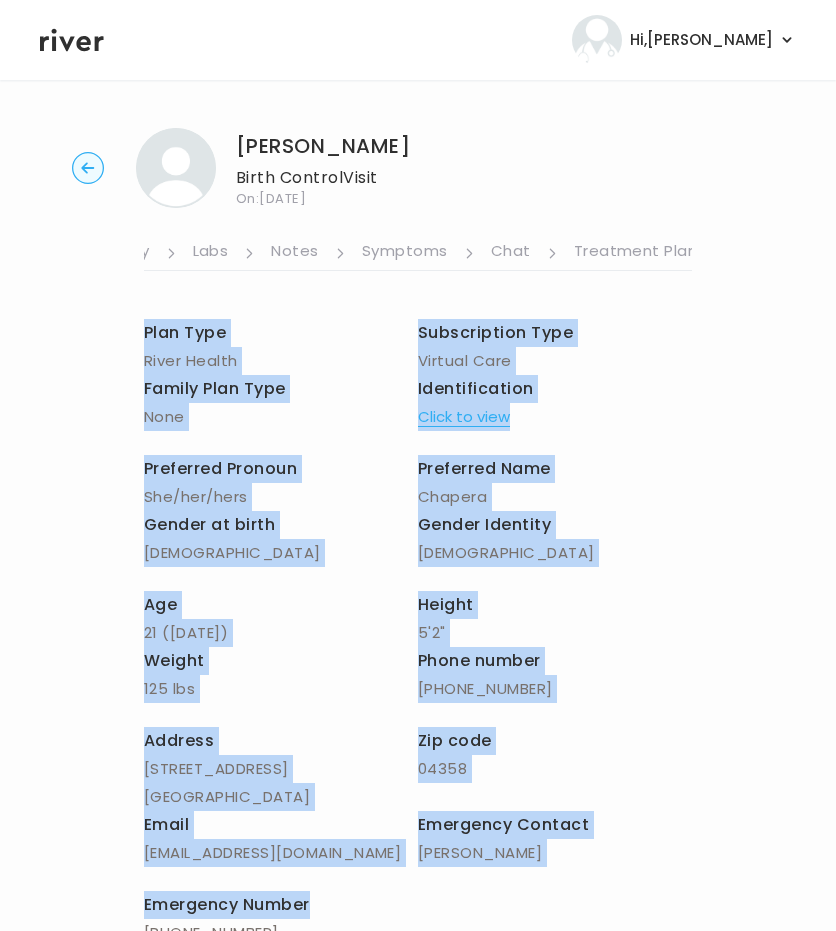 click on "Symptoms" at bounding box center [405, 253] 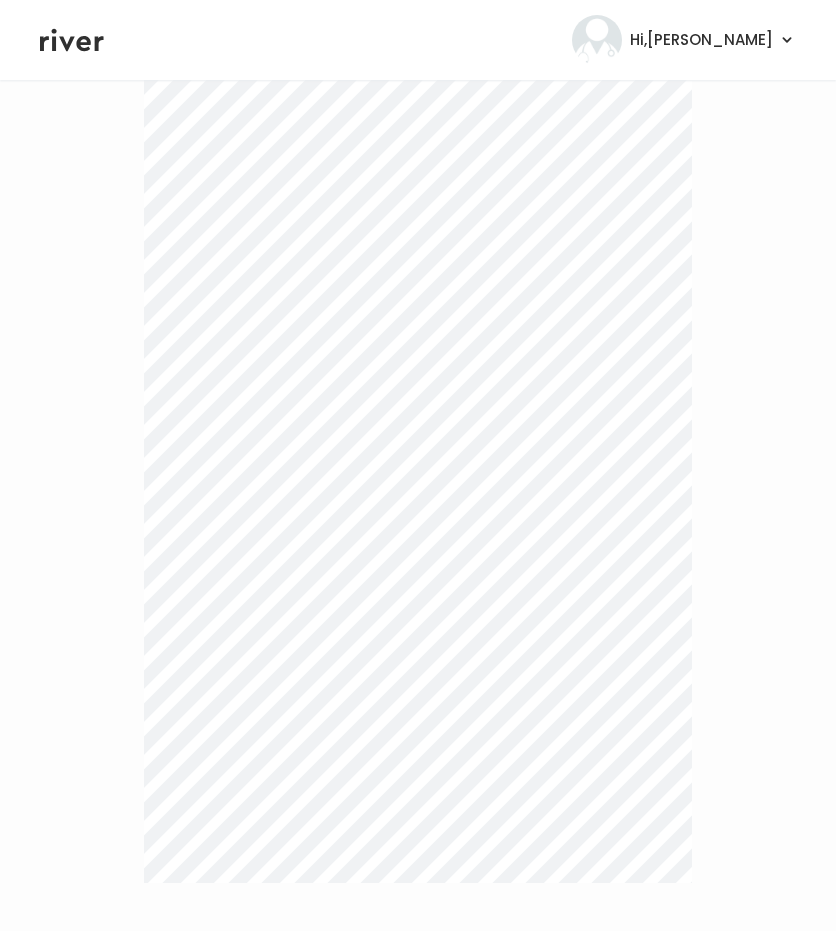 scroll, scrollTop: 2116, scrollLeft: 0, axis: vertical 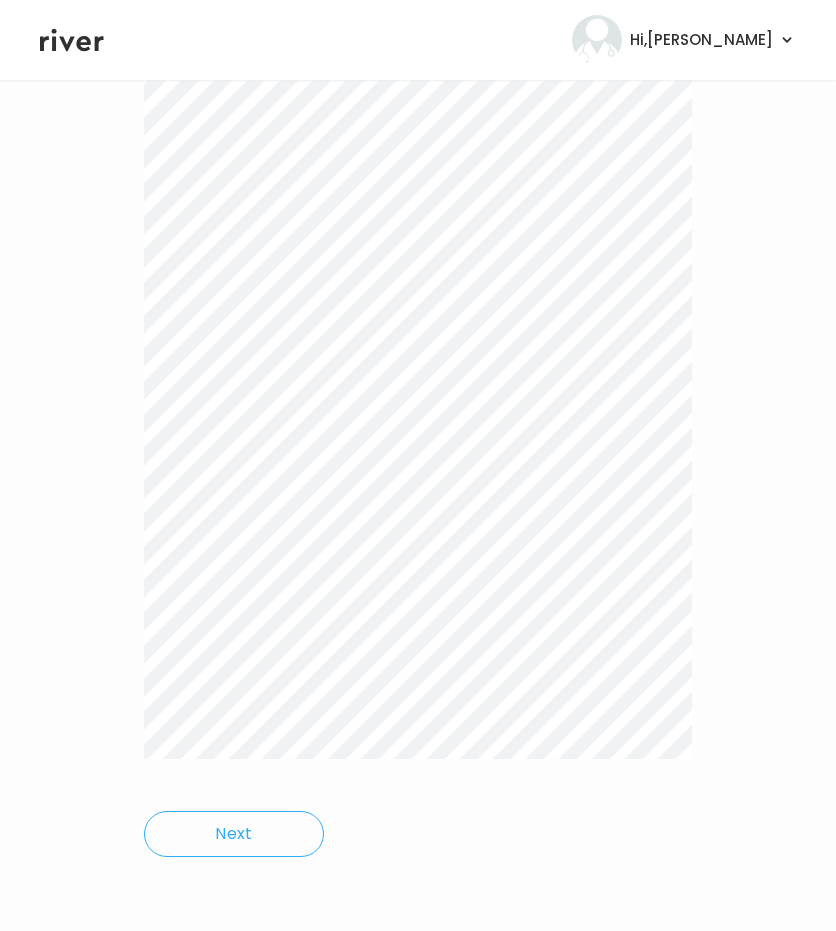 drag, startPoint x: 161, startPoint y: 294, endPoint x: 470, endPoint y: 863, distance: 647.489 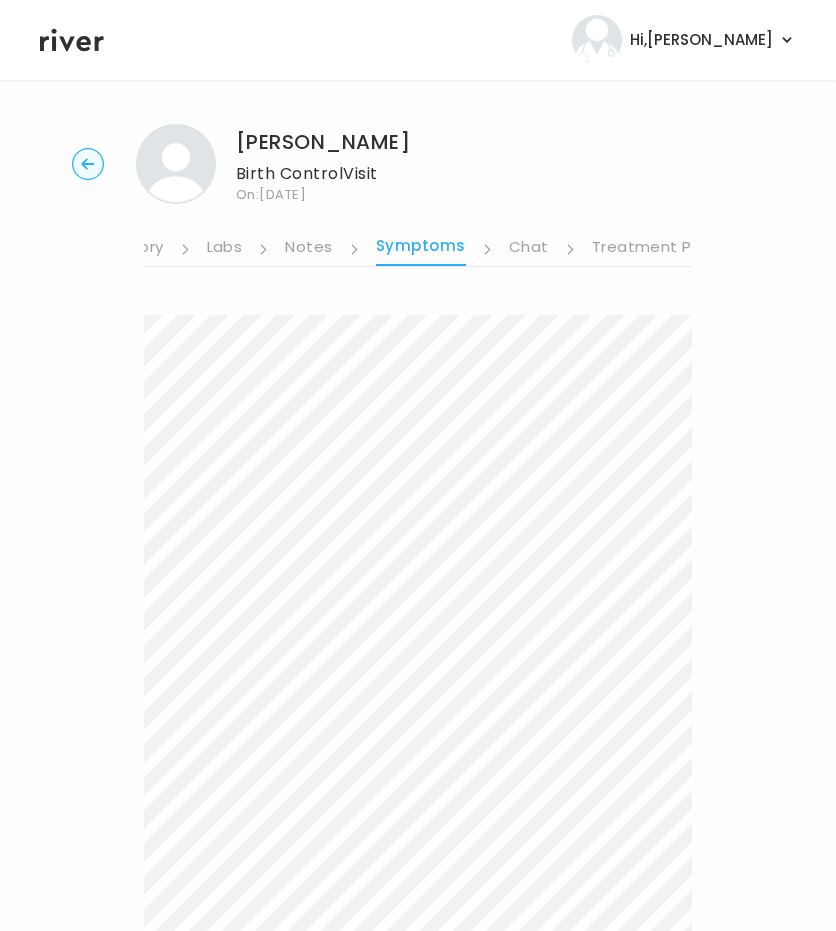 scroll, scrollTop: 0, scrollLeft: 0, axis: both 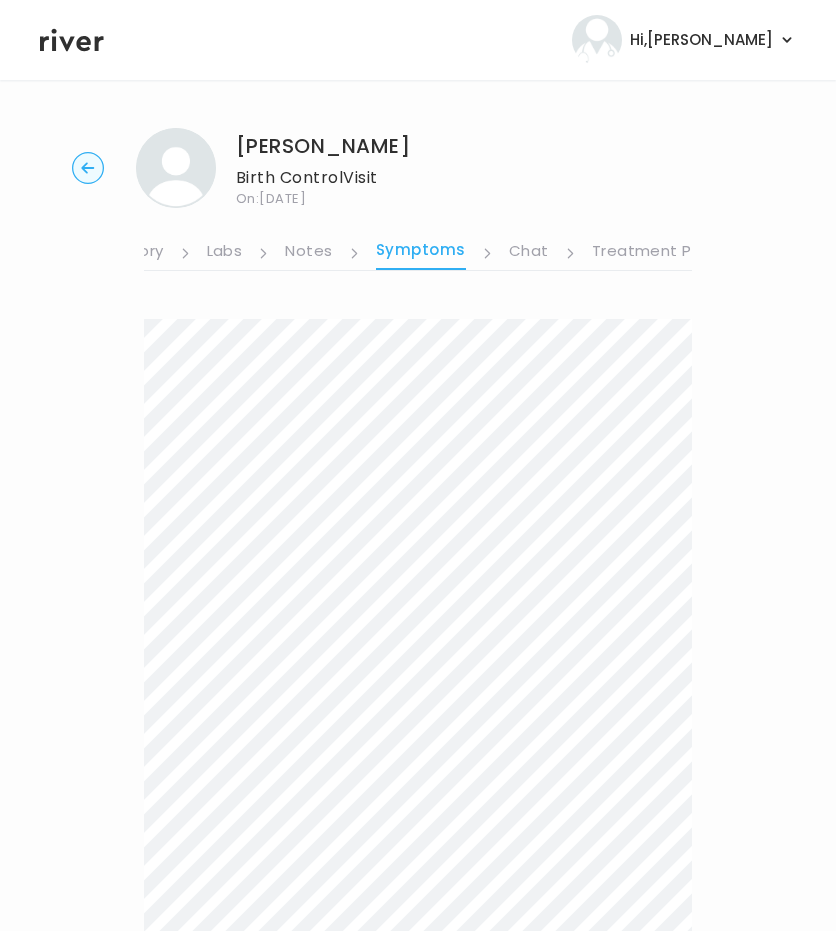 click on "Treatment Plan" at bounding box center [654, 253] 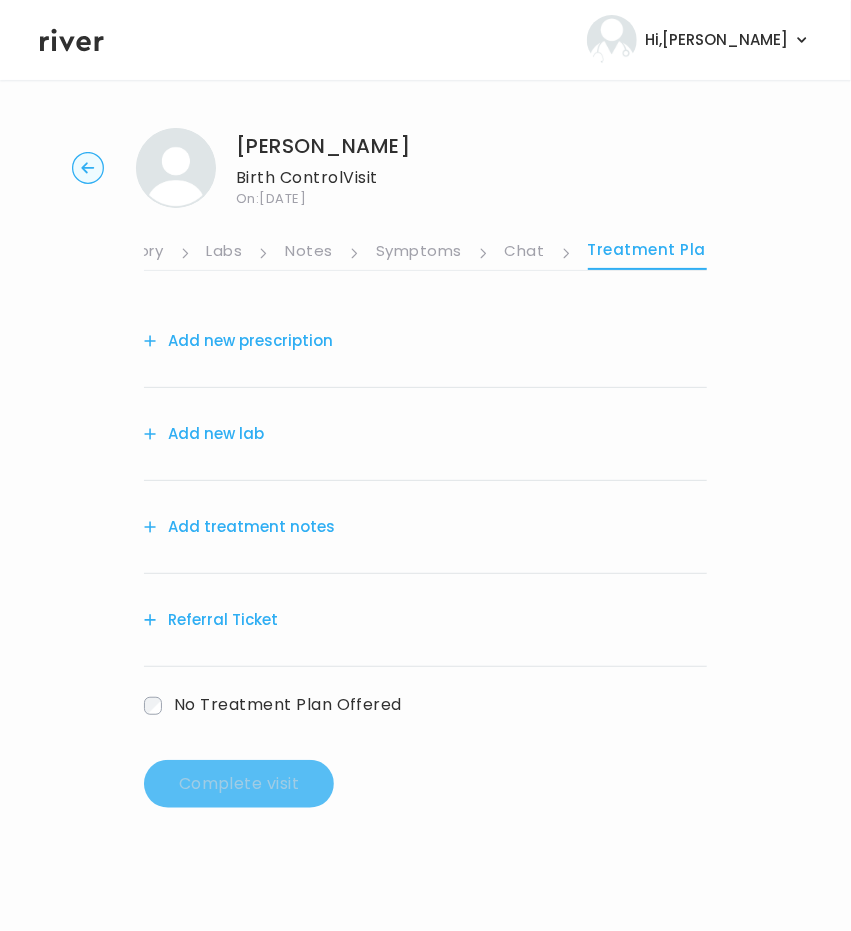 click on "Symptoms" at bounding box center [419, 253] 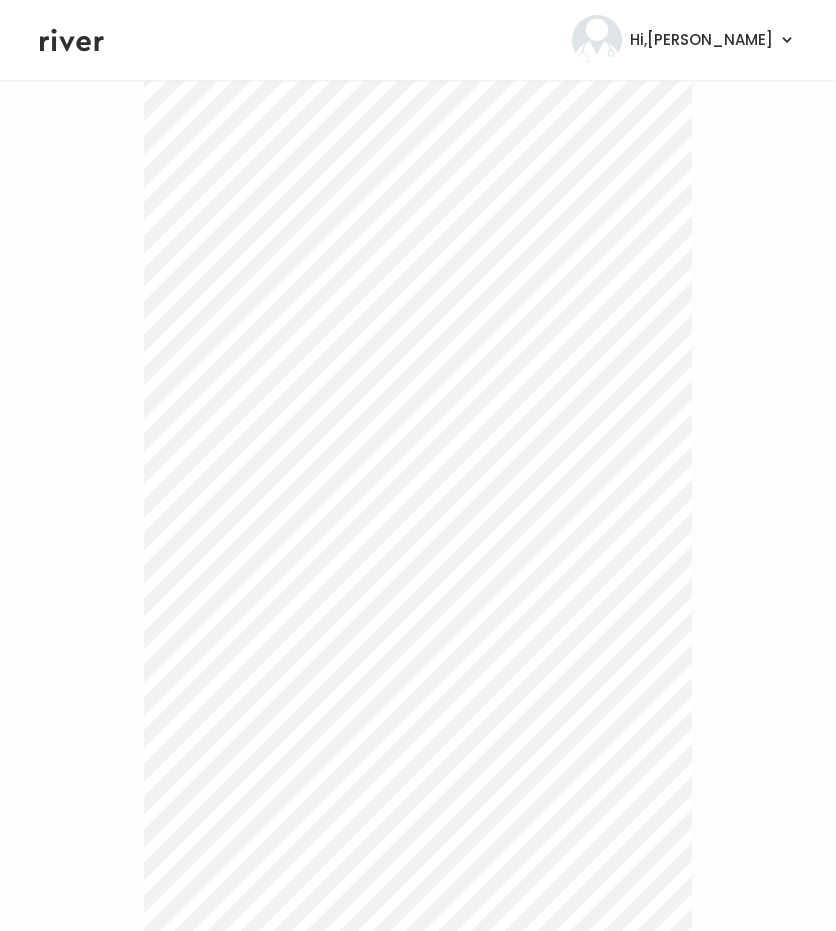 scroll, scrollTop: 0, scrollLeft: 0, axis: both 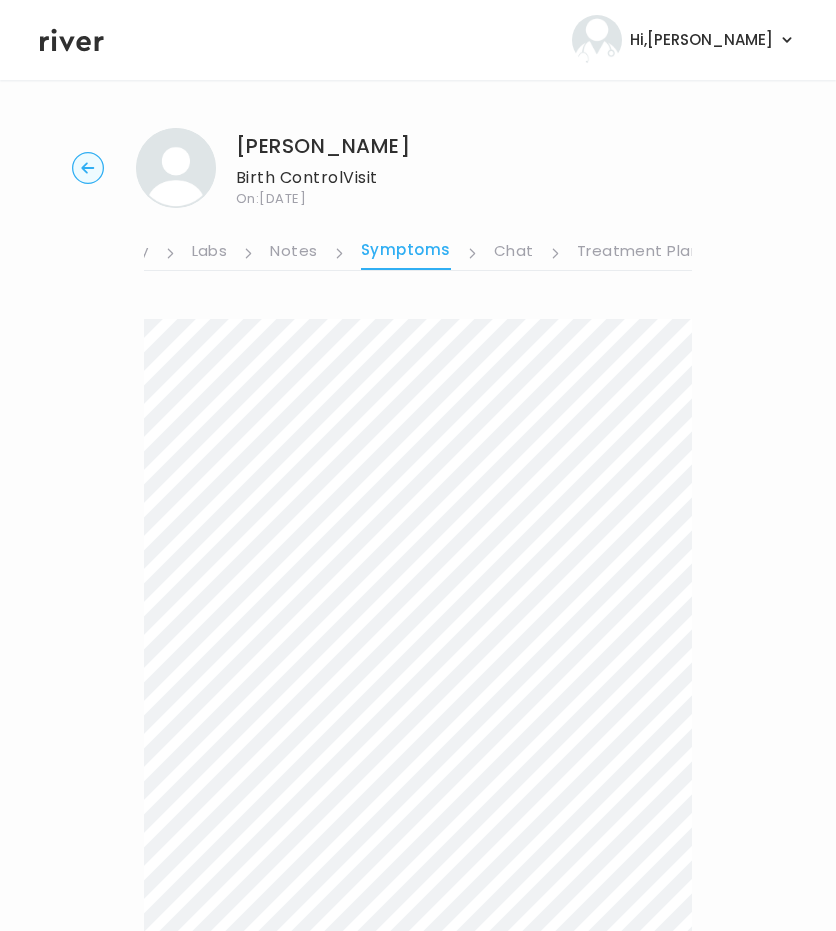 click on "Treatment Plan" at bounding box center [639, 253] 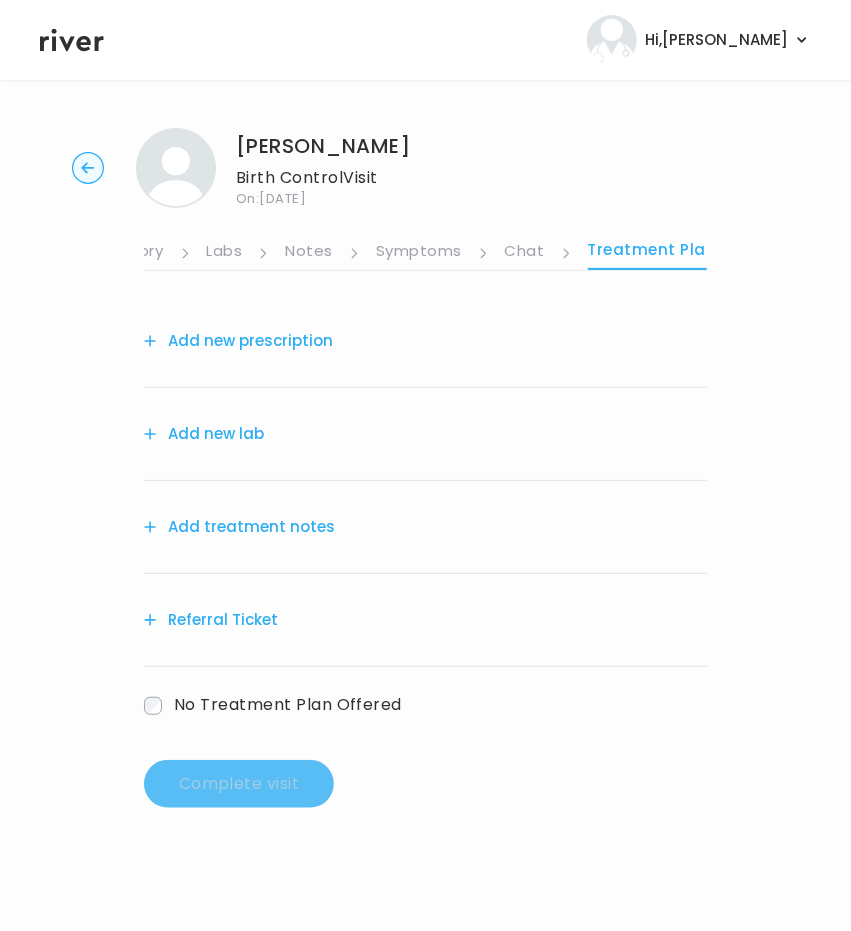 click on "Add treatment notes" at bounding box center (239, 527) 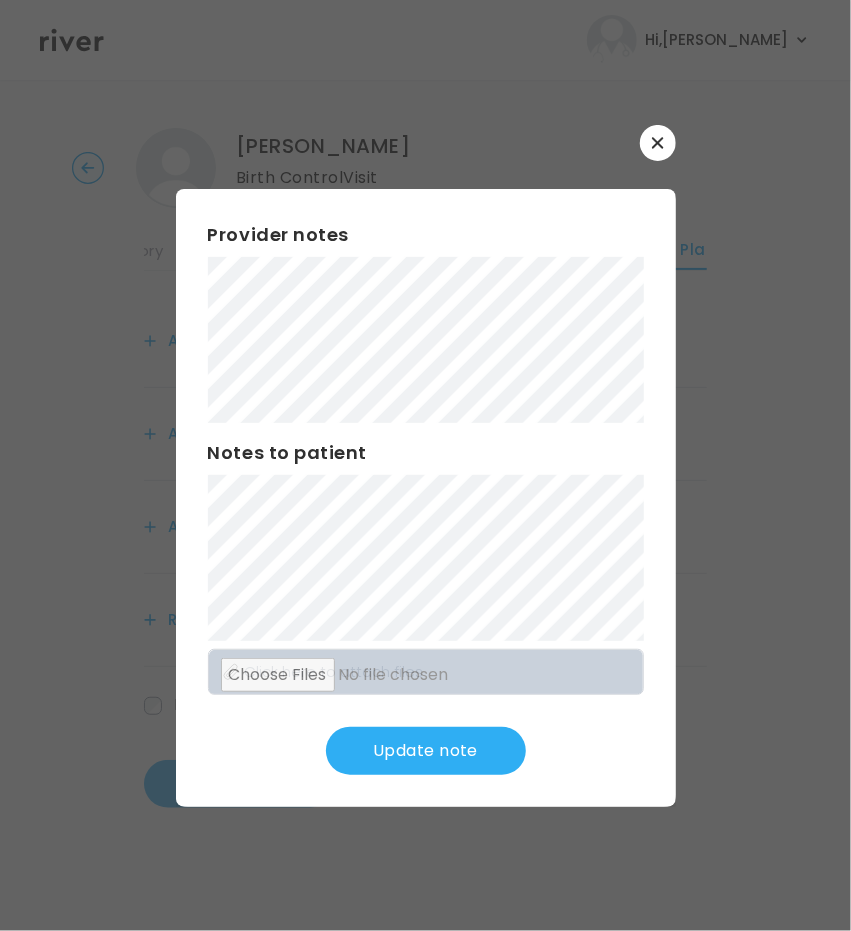 click on "Update note" at bounding box center (426, 751) 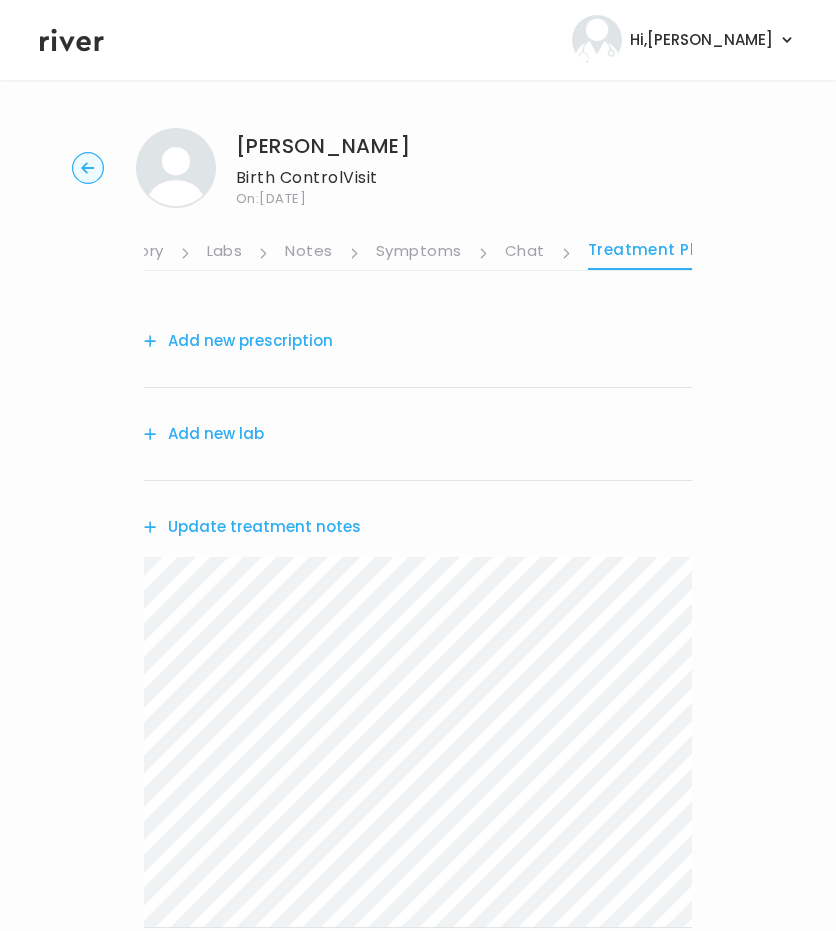 click on "Add new prescription" at bounding box center (238, 341) 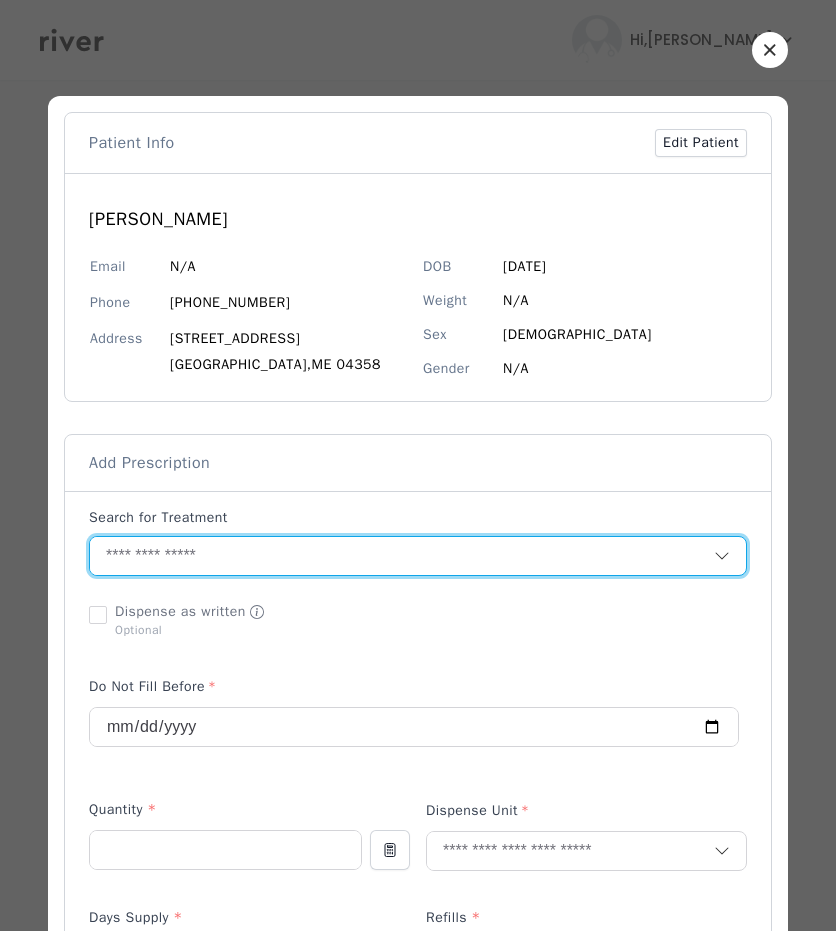 click at bounding box center [402, 556] 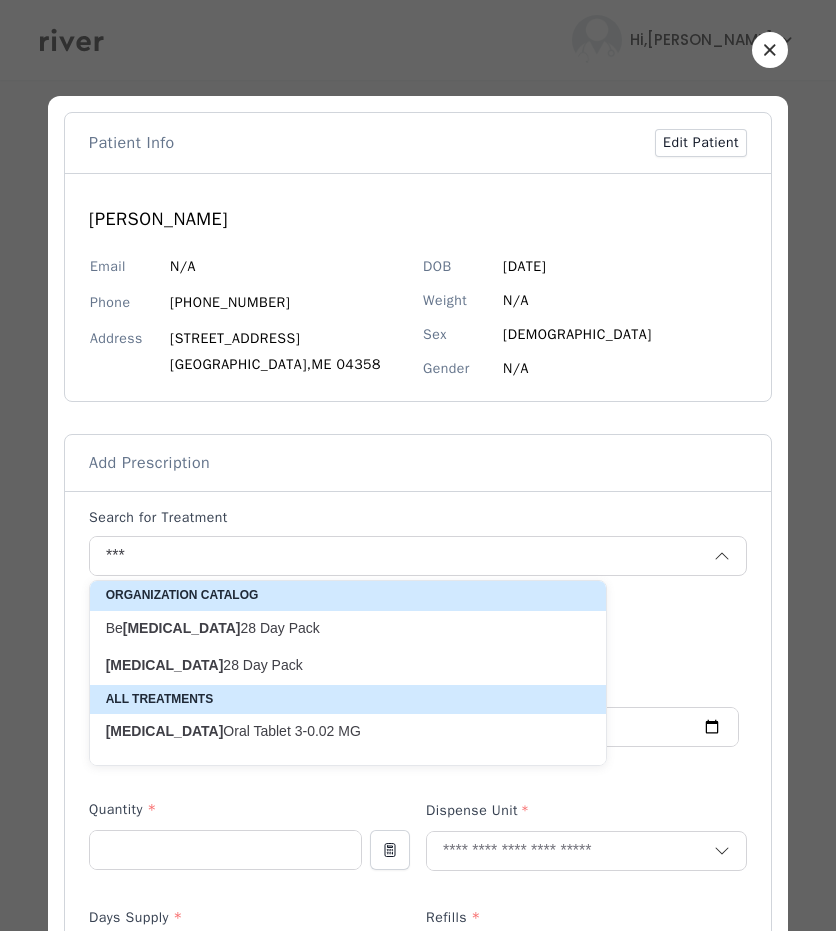 click on "[MEDICAL_DATA] Day Pack" at bounding box center [336, 665] 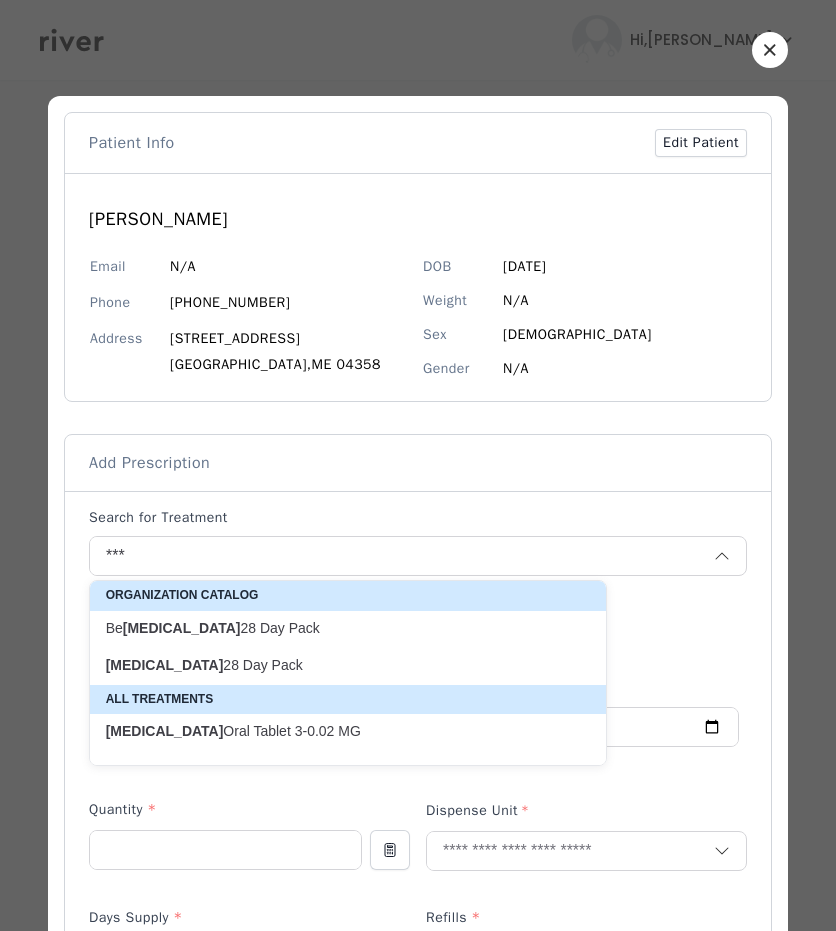 type on "**********" 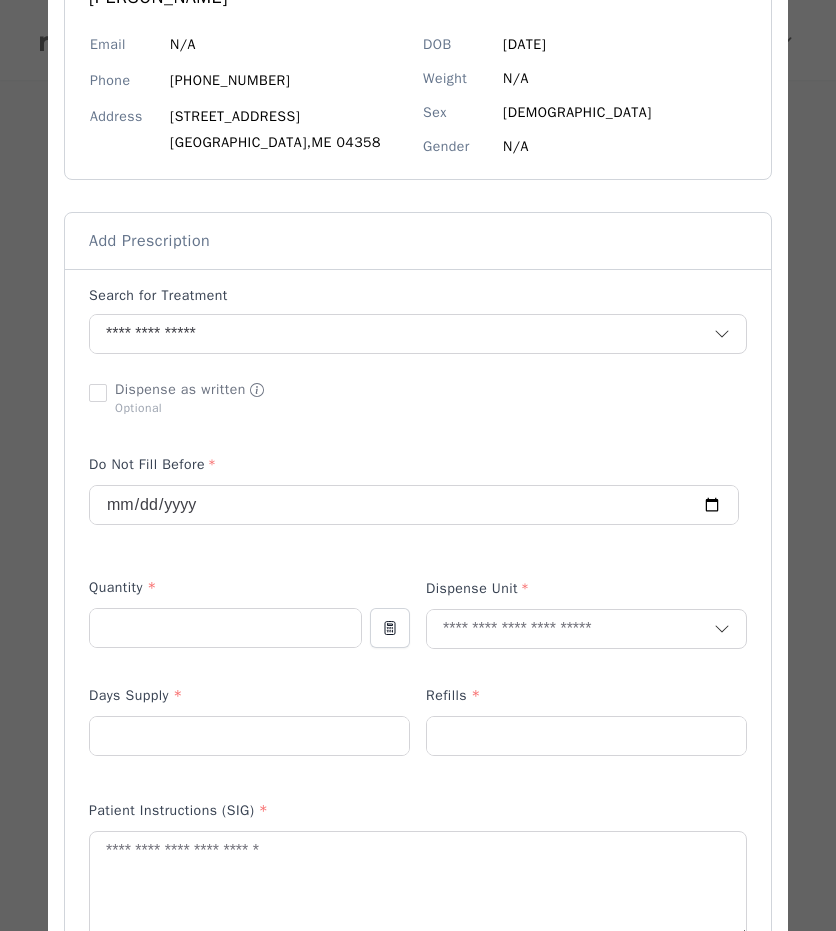 scroll, scrollTop: 231, scrollLeft: 0, axis: vertical 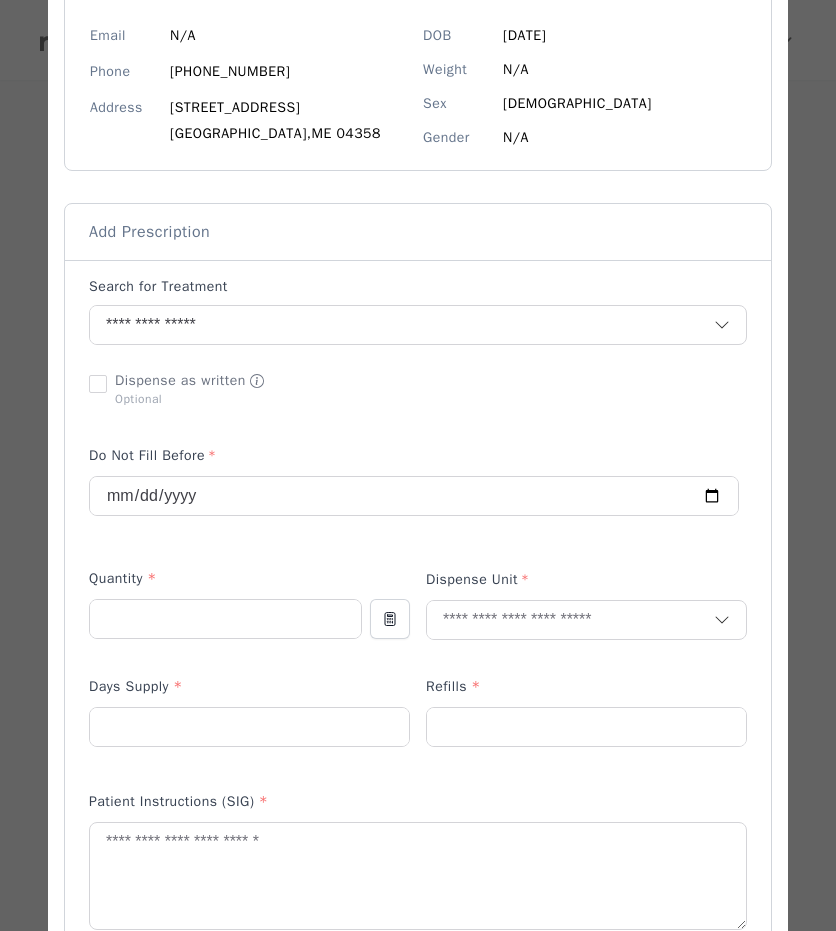 click on "Days Supply *" at bounding box center [249, 691] 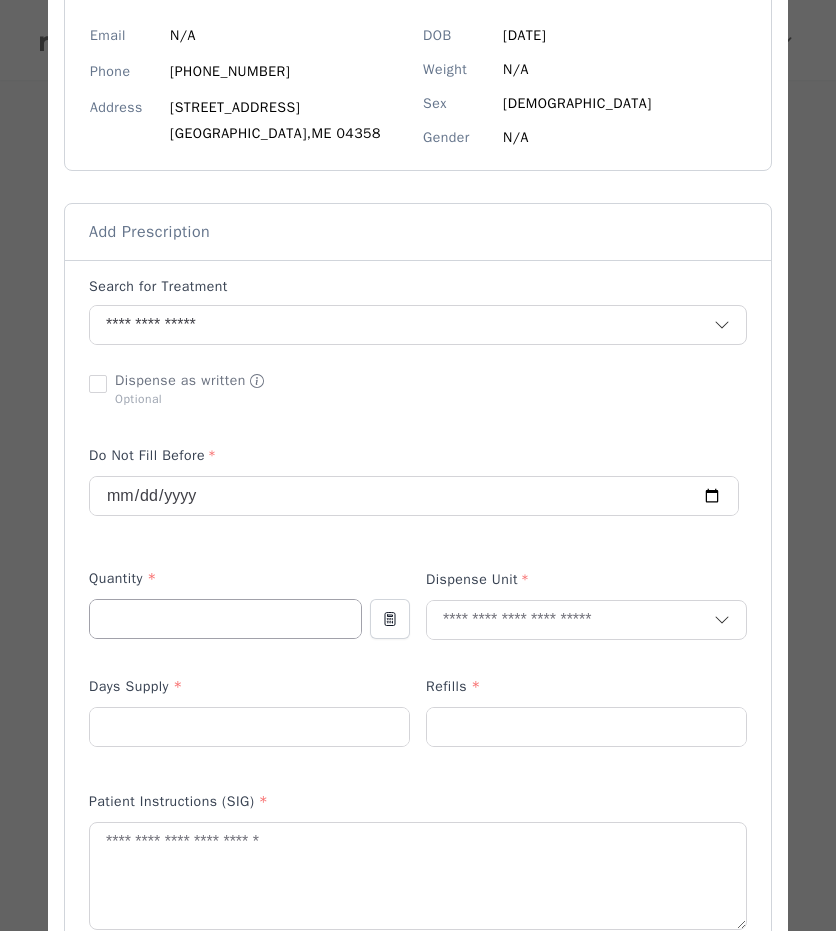 click at bounding box center [225, 619] 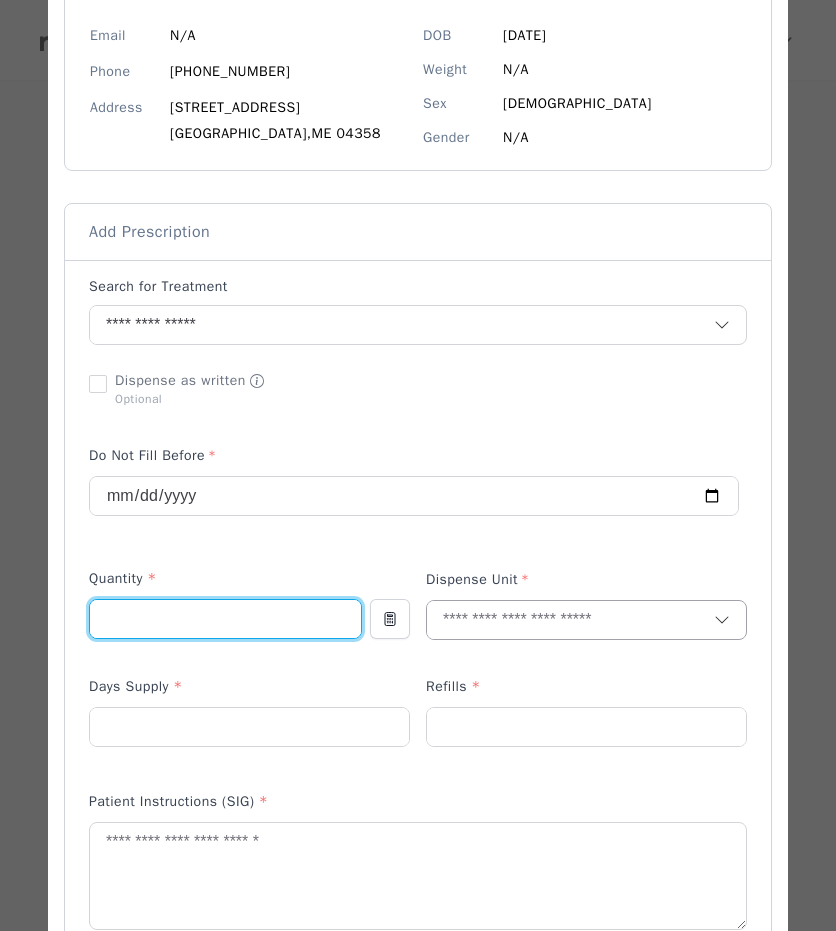 type on "**" 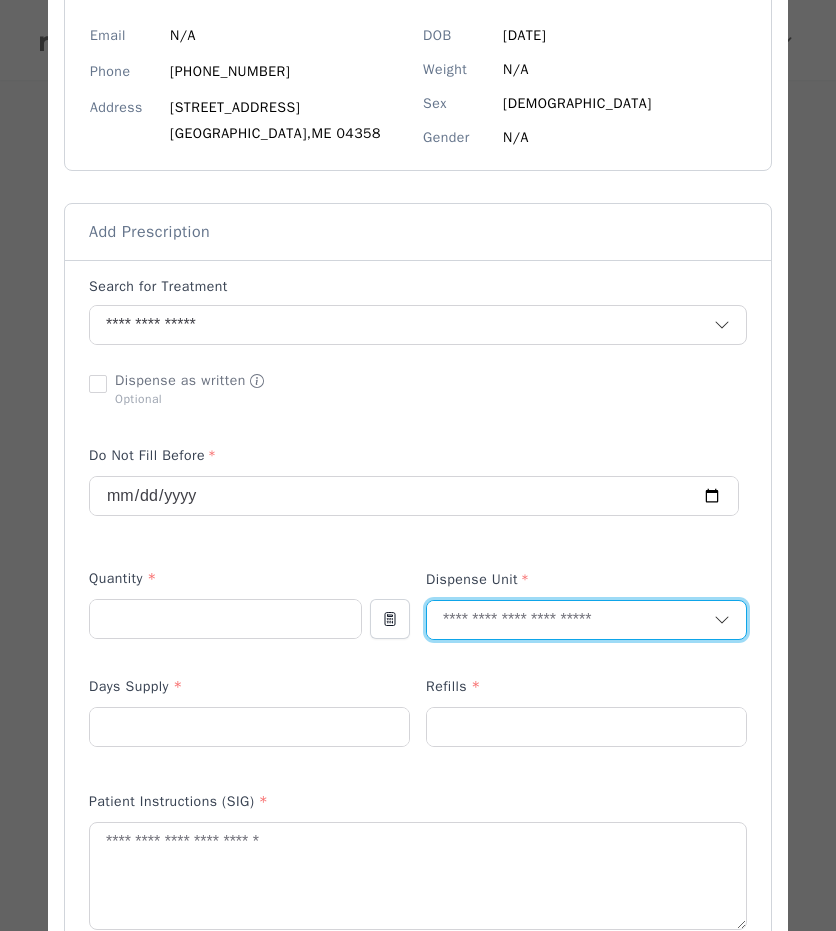 click at bounding box center (570, 620) 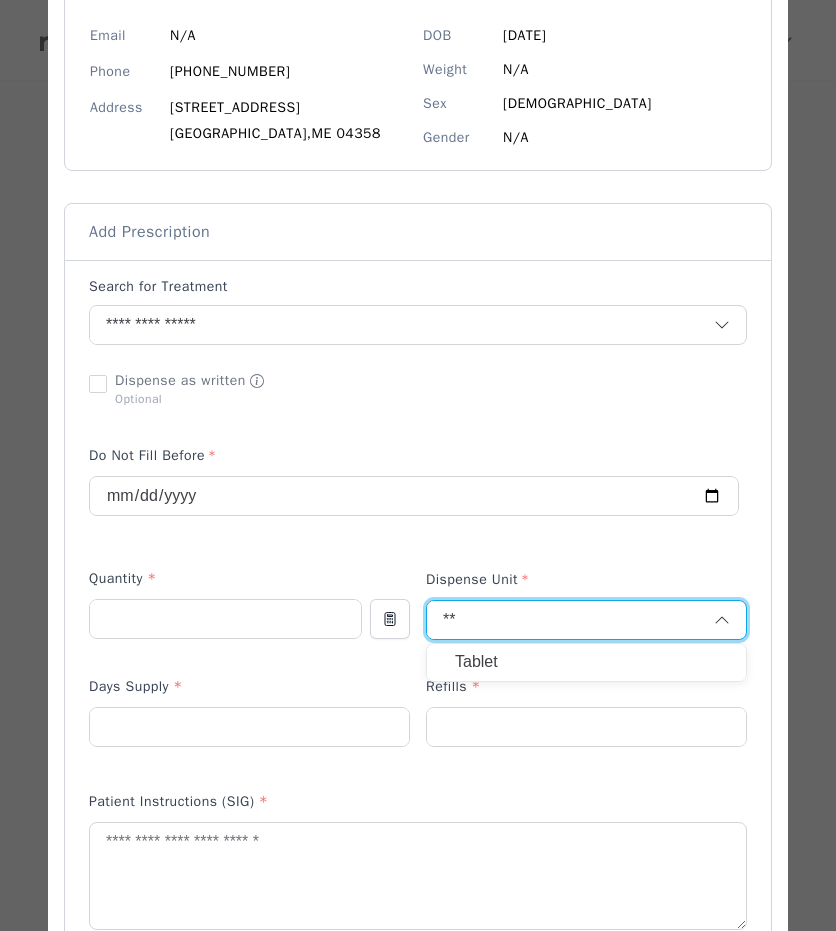 type on "**" 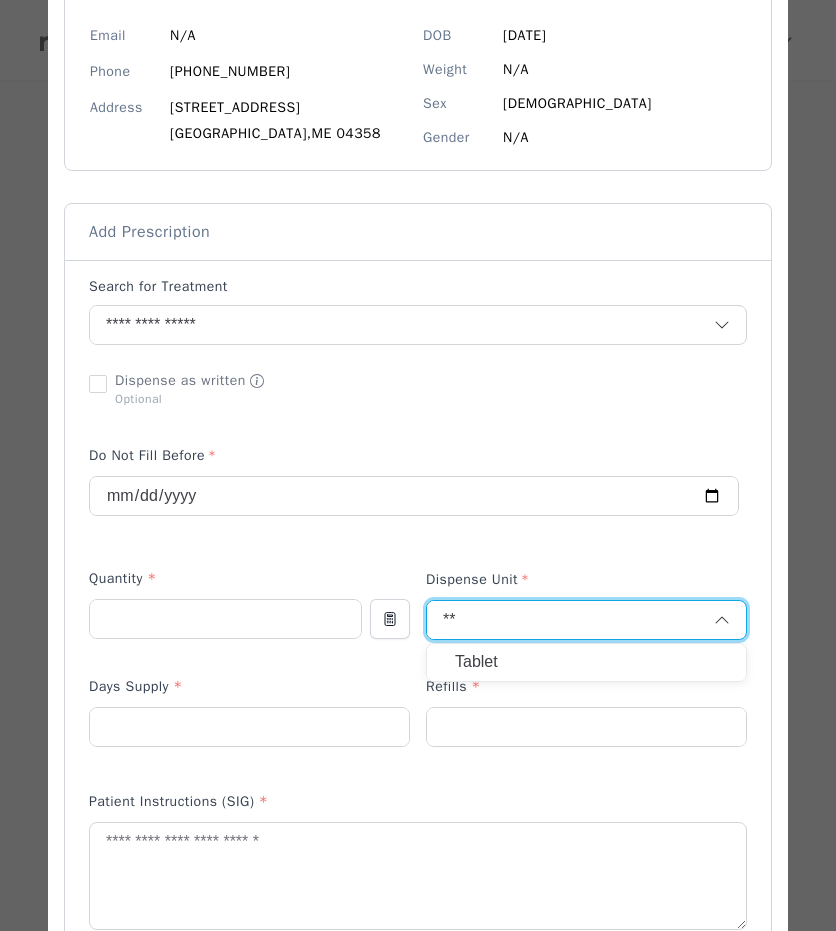 type 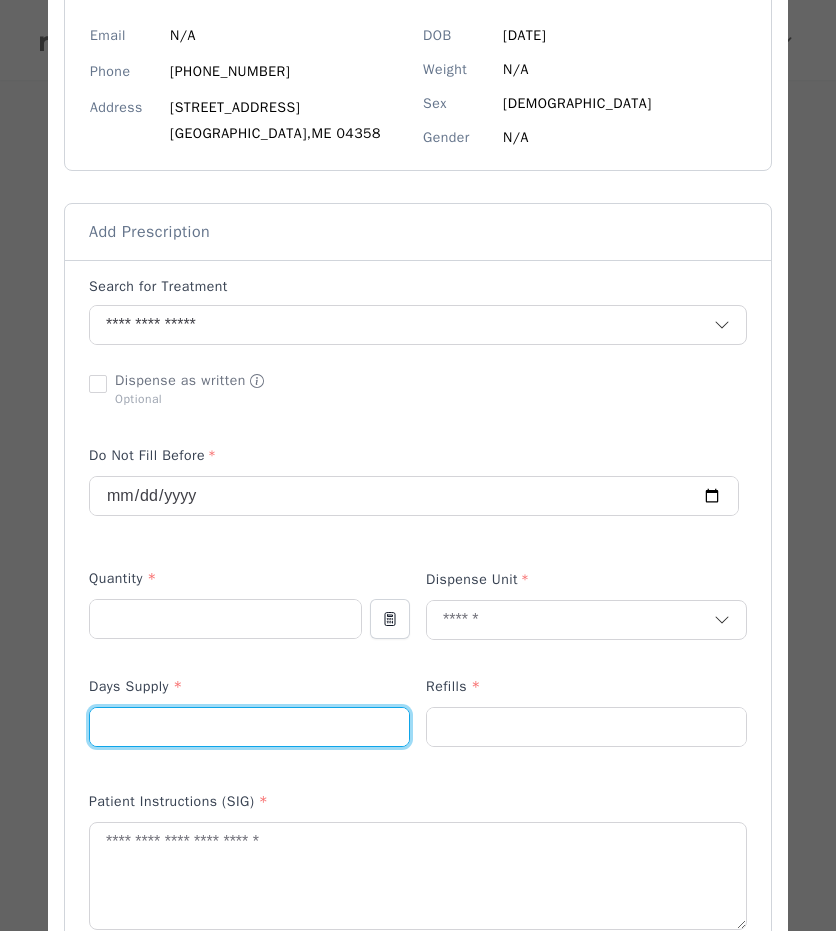 click at bounding box center (249, 727) 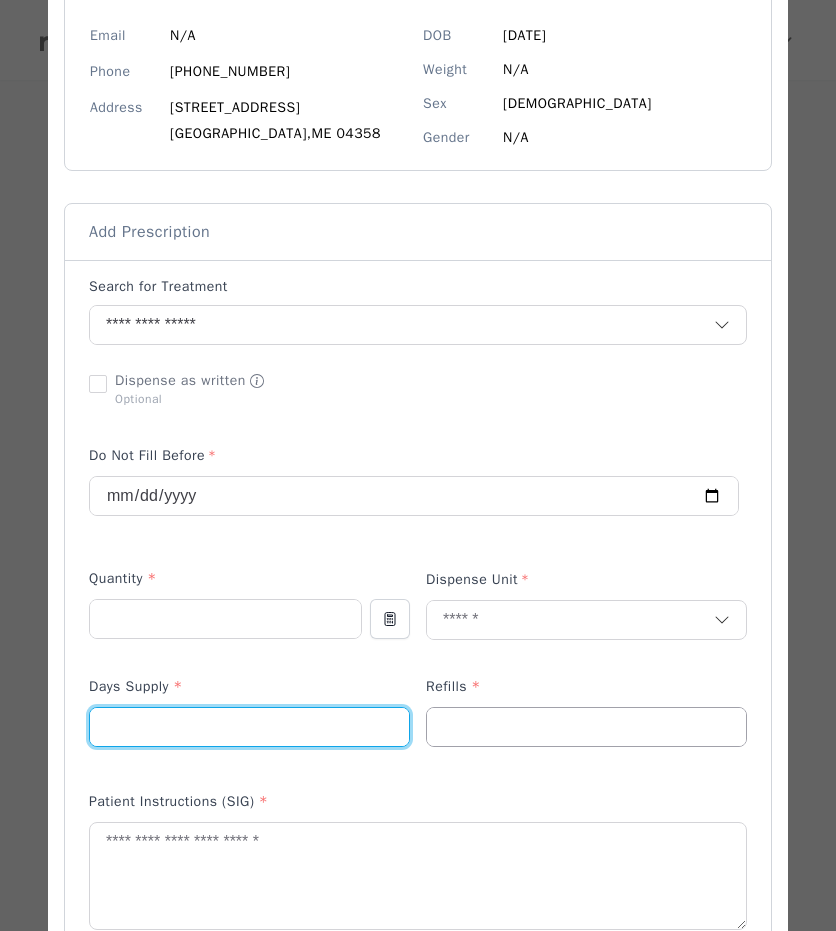 type on "**" 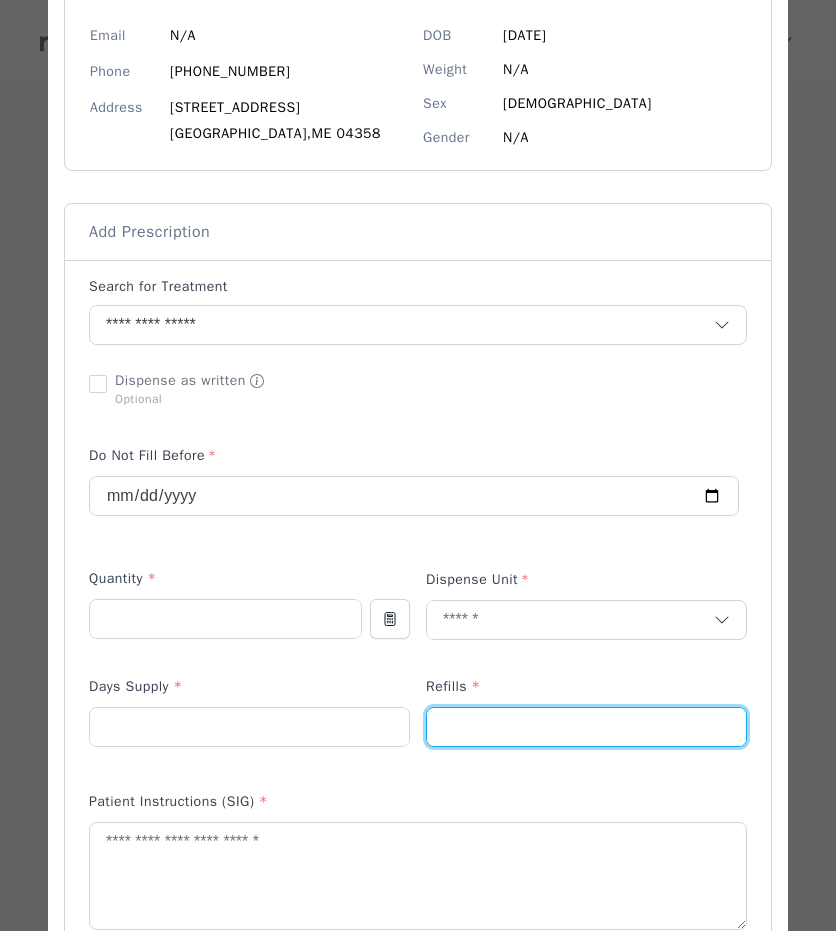click at bounding box center (586, 727) 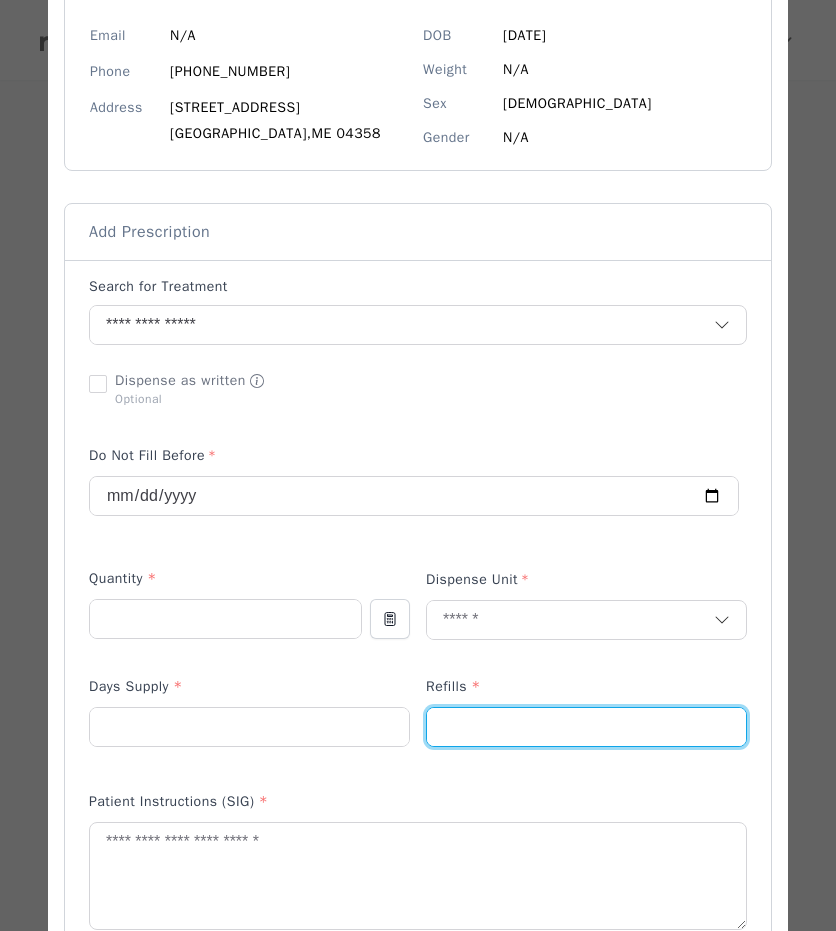 type on "*" 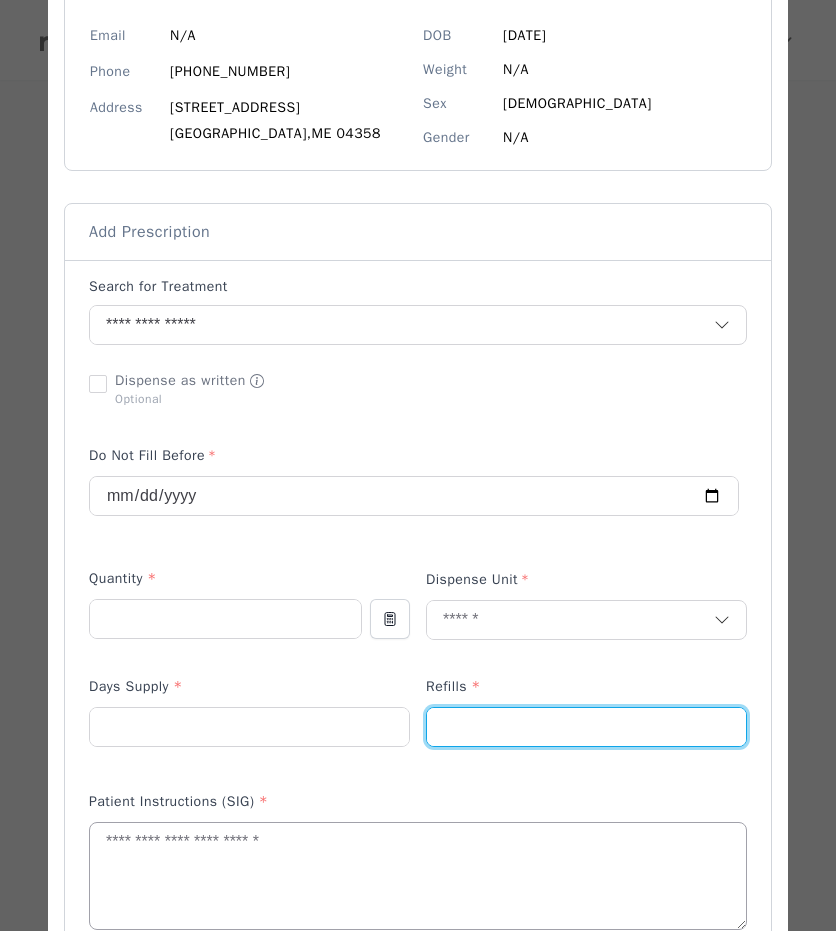 click at bounding box center [418, 876] 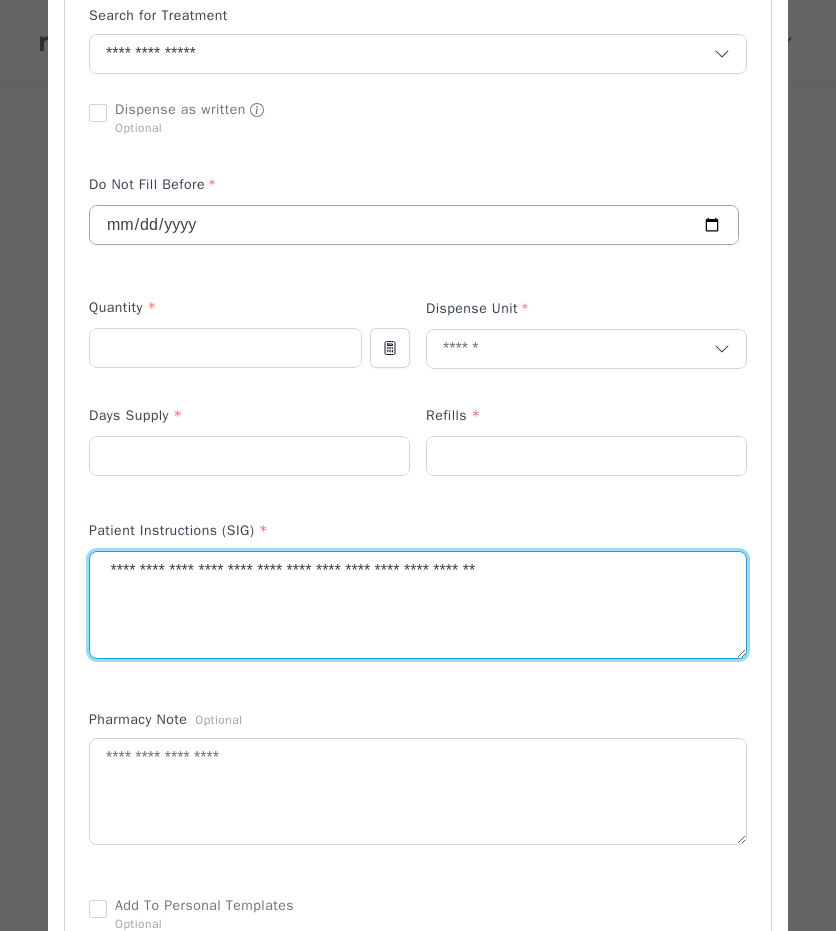 scroll, scrollTop: 572, scrollLeft: 0, axis: vertical 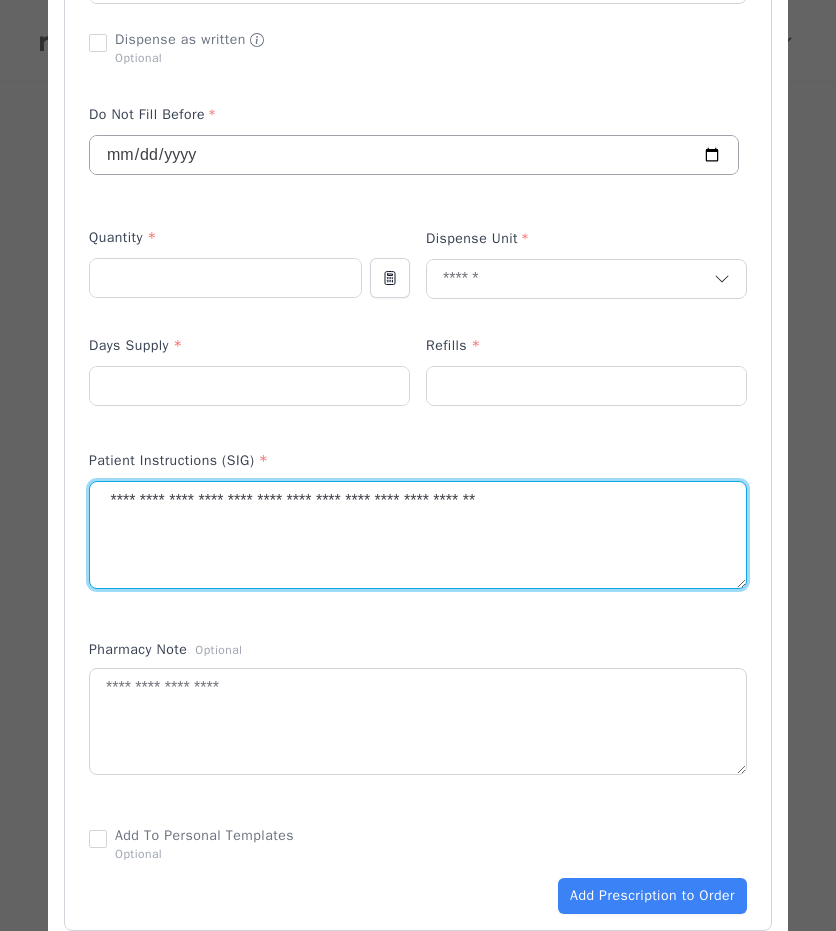 type on "**********" 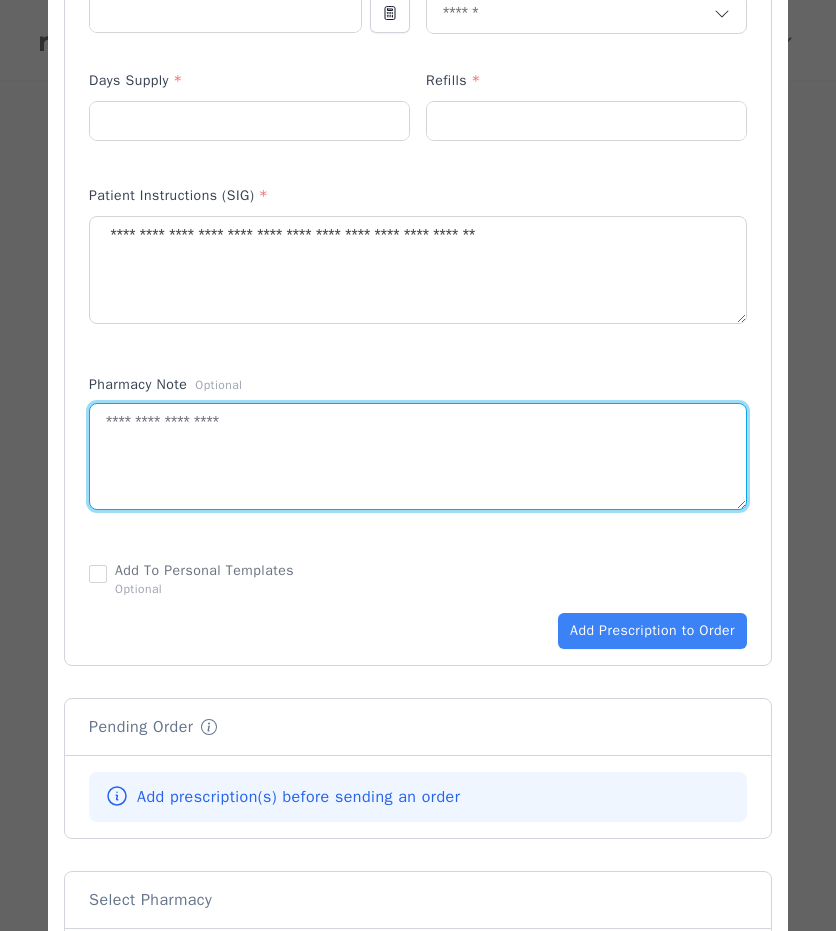 scroll, scrollTop: 838, scrollLeft: 0, axis: vertical 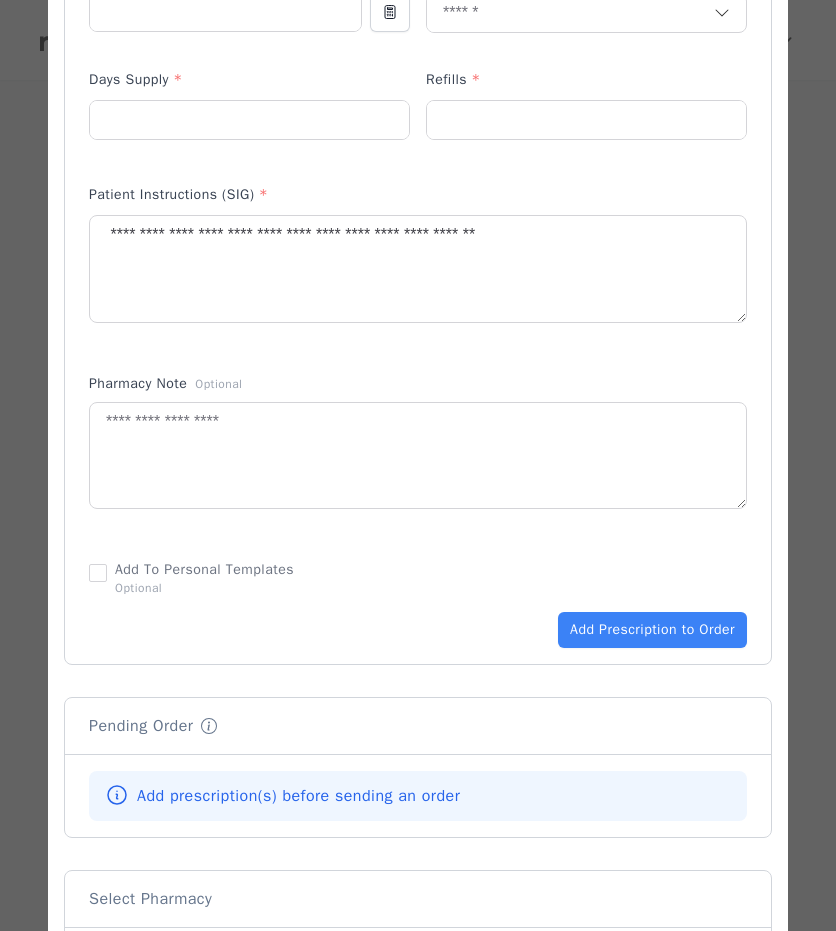 drag, startPoint x: 384, startPoint y: 719, endPoint x: 231, endPoint y: 667, distance: 161.59517 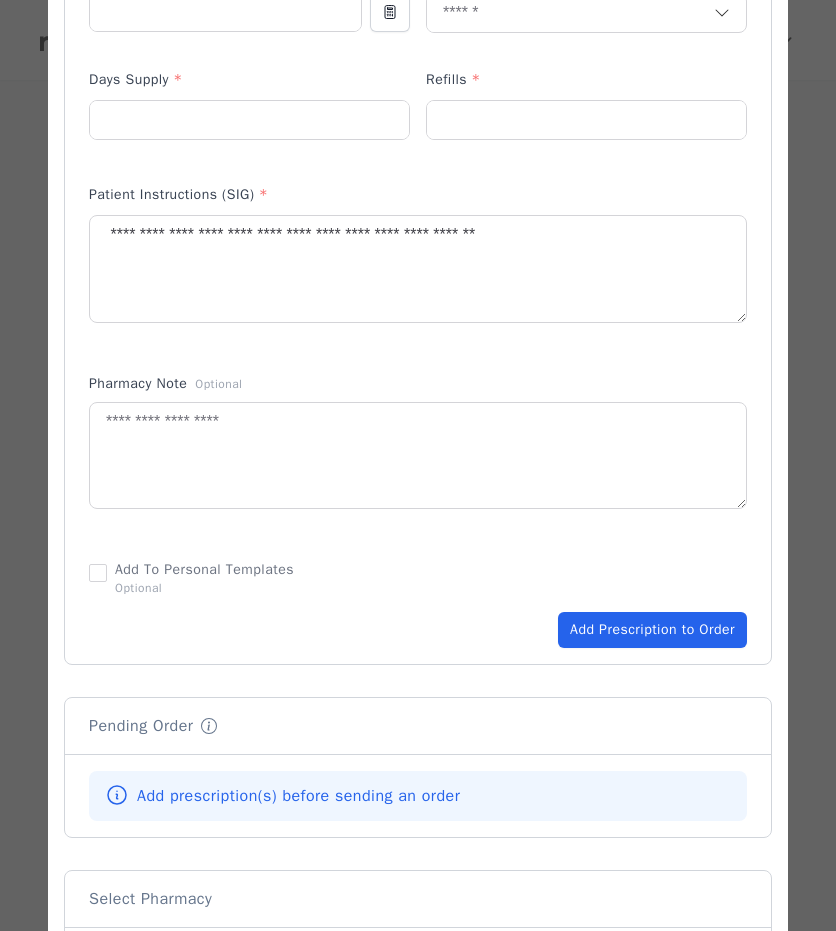 click on "Add Prescription to Order" at bounding box center [652, 630] 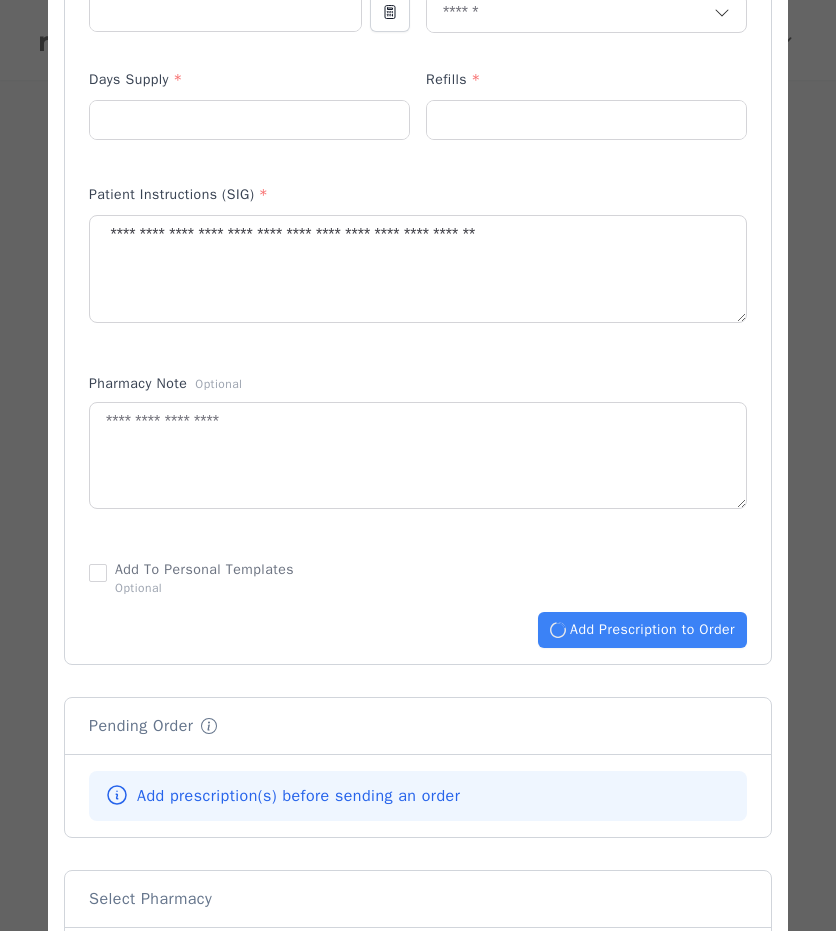 type 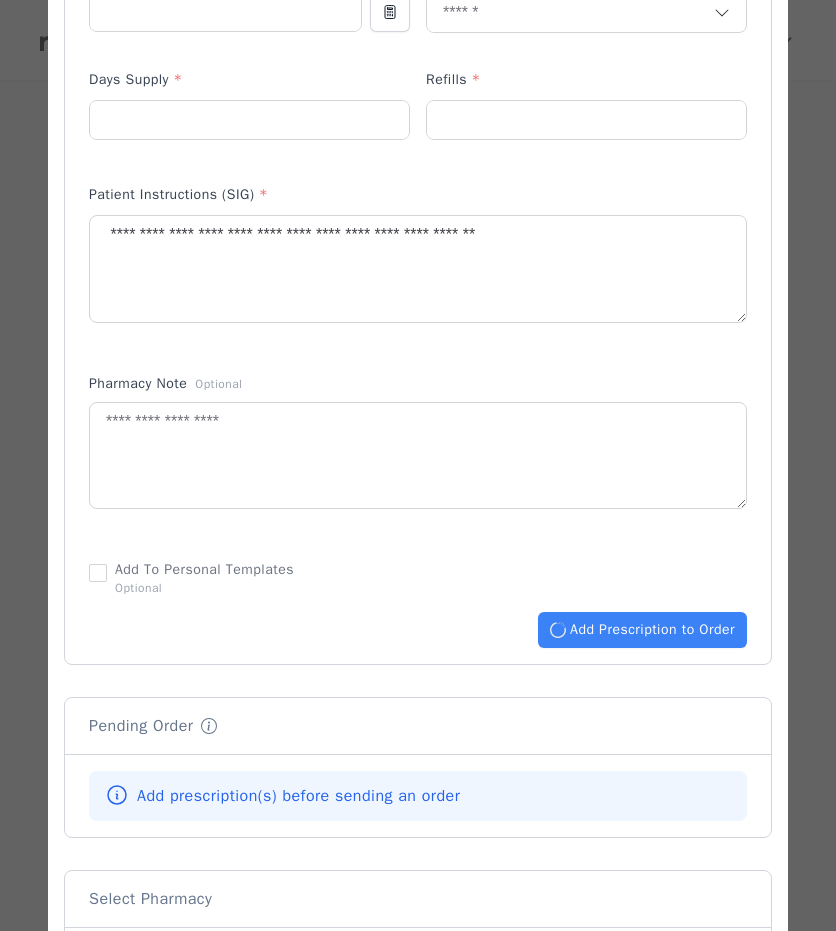 type 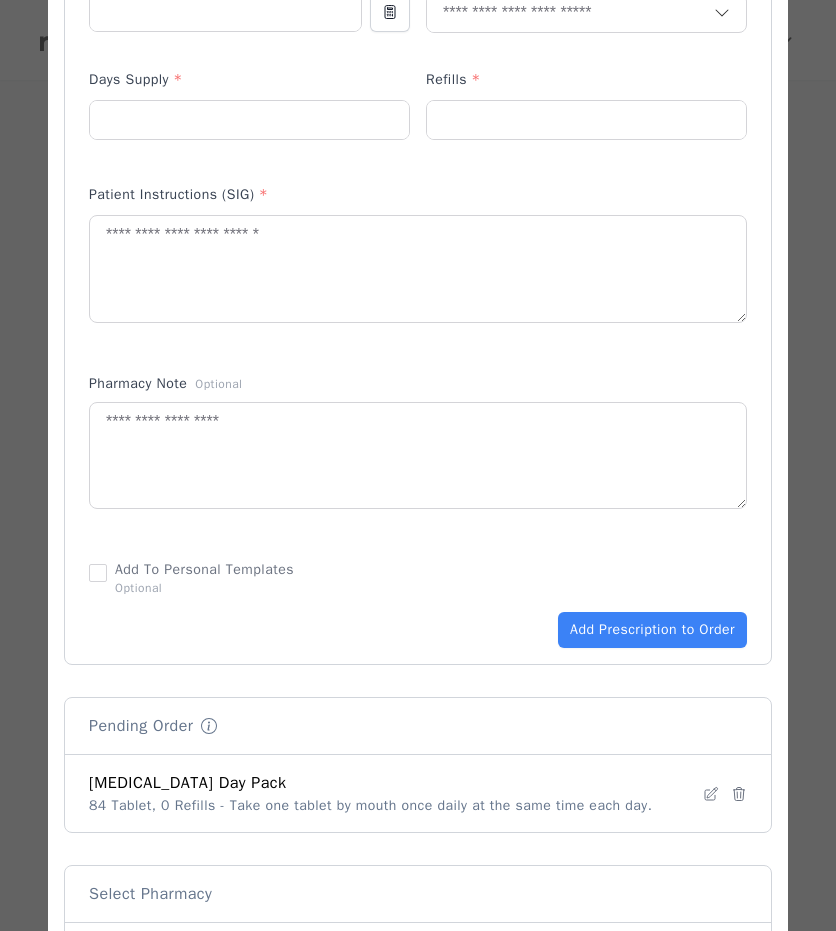 scroll, scrollTop: 1142, scrollLeft: 0, axis: vertical 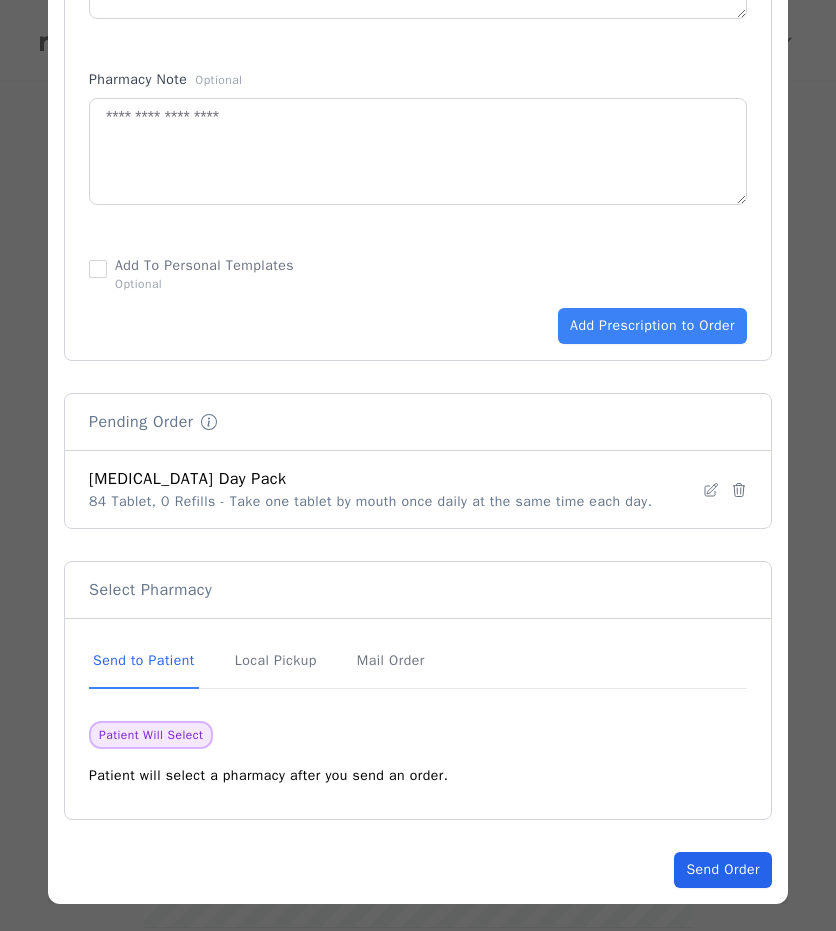 click on "Send Order" 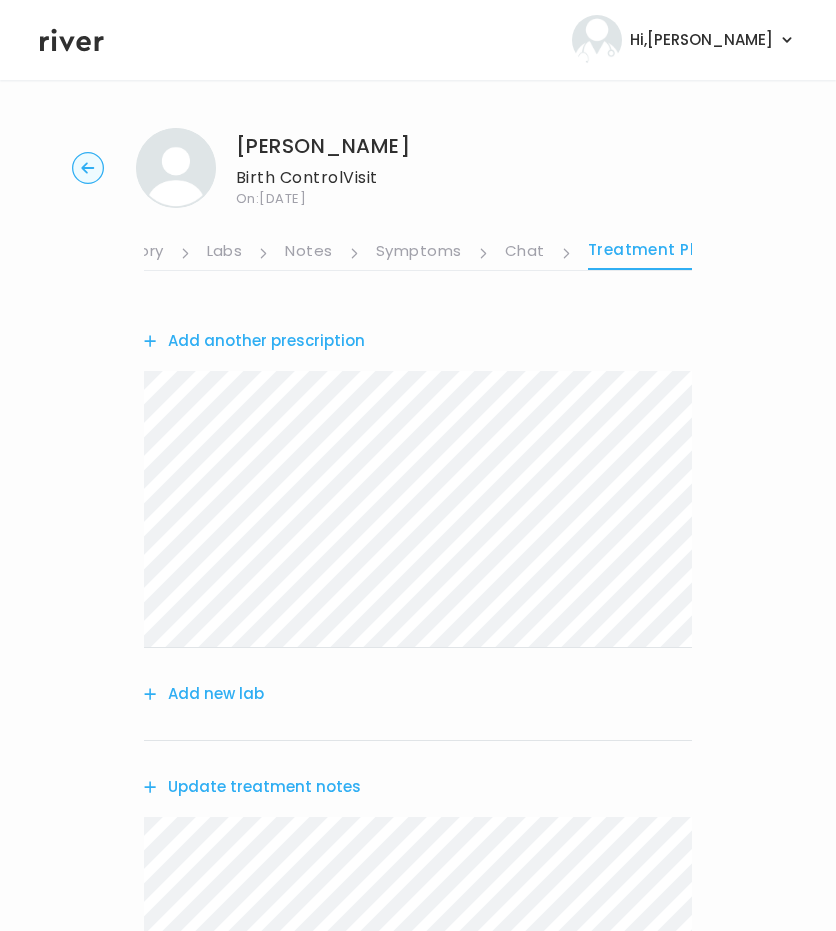 scroll, scrollTop: 536, scrollLeft: 0, axis: vertical 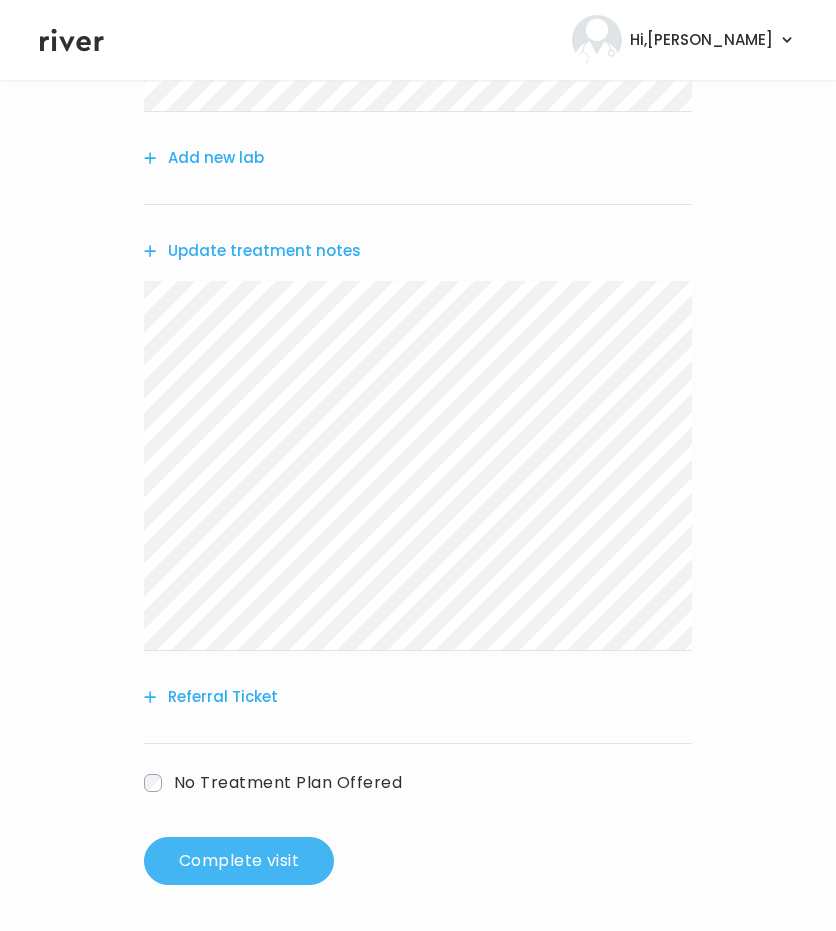 click on "Complete visit" at bounding box center [239, 861] 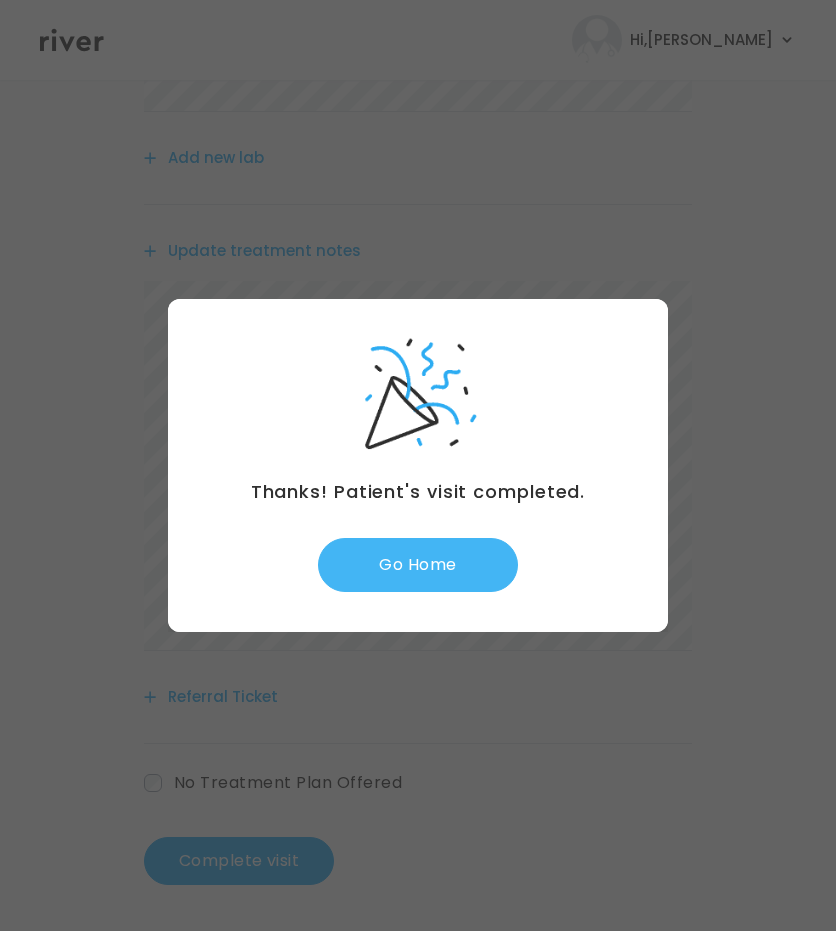 drag, startPoint x: 462, startPoint y: 591, endPoint x: 456, endPoint y: 569, distance: 22.803509 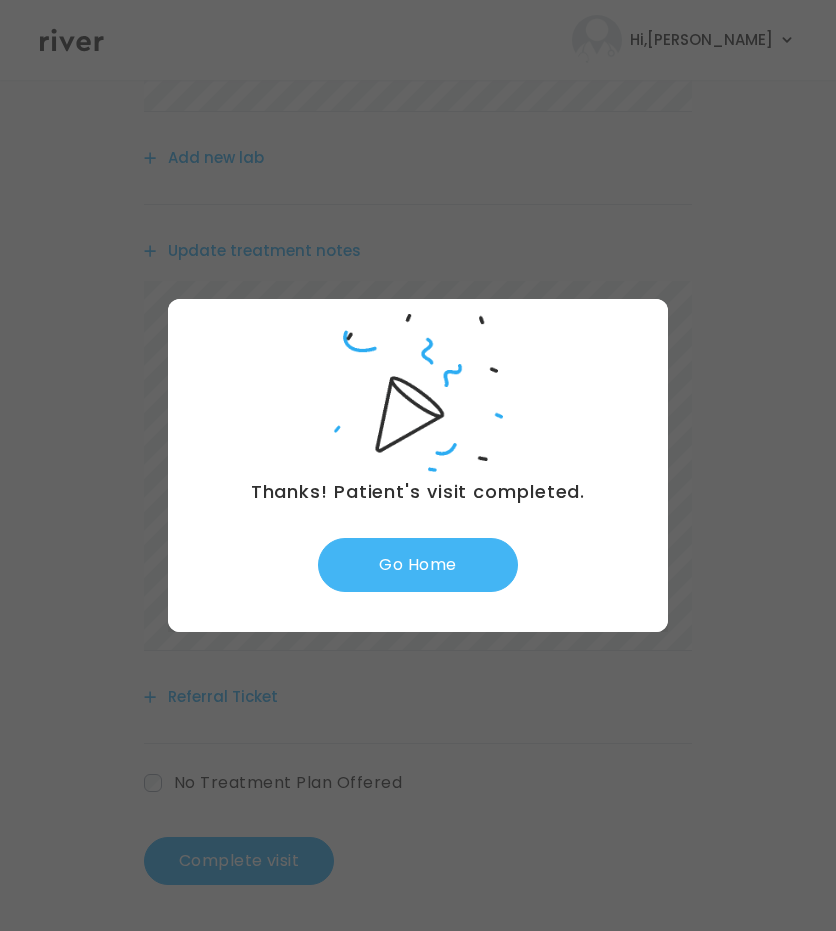 click on "Go Home" at bounding box center (418, 565) 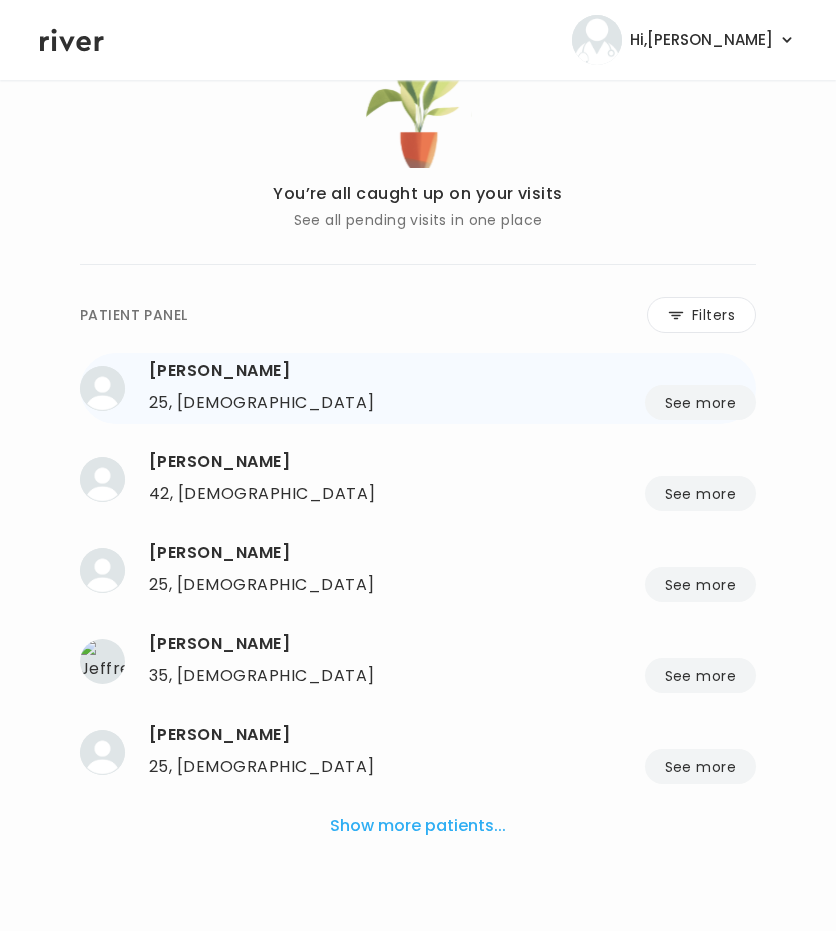scroll, scrollTop: 0, scrollLeft: 0, axis: both 